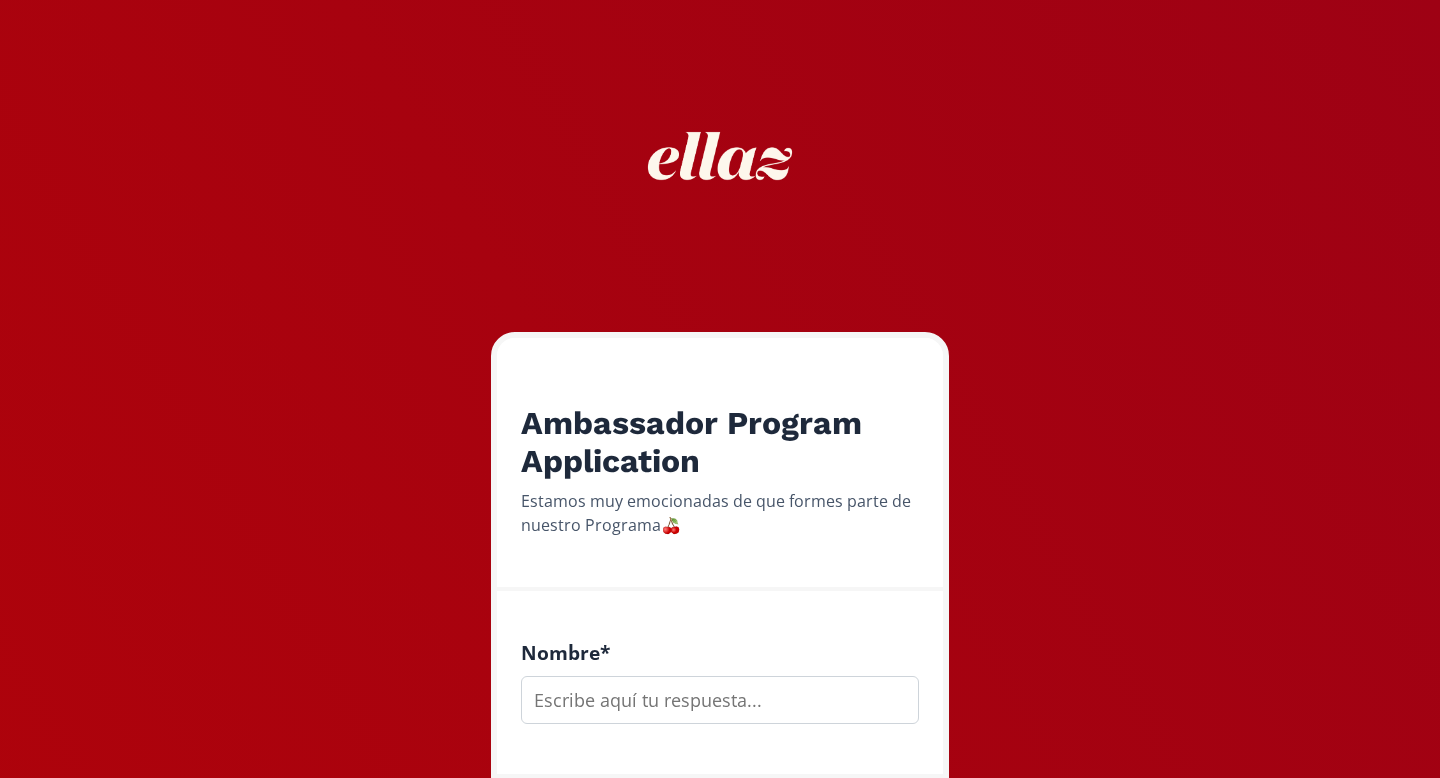 scroll, scrollTop: 0, scrollLeft: 0, axis: both 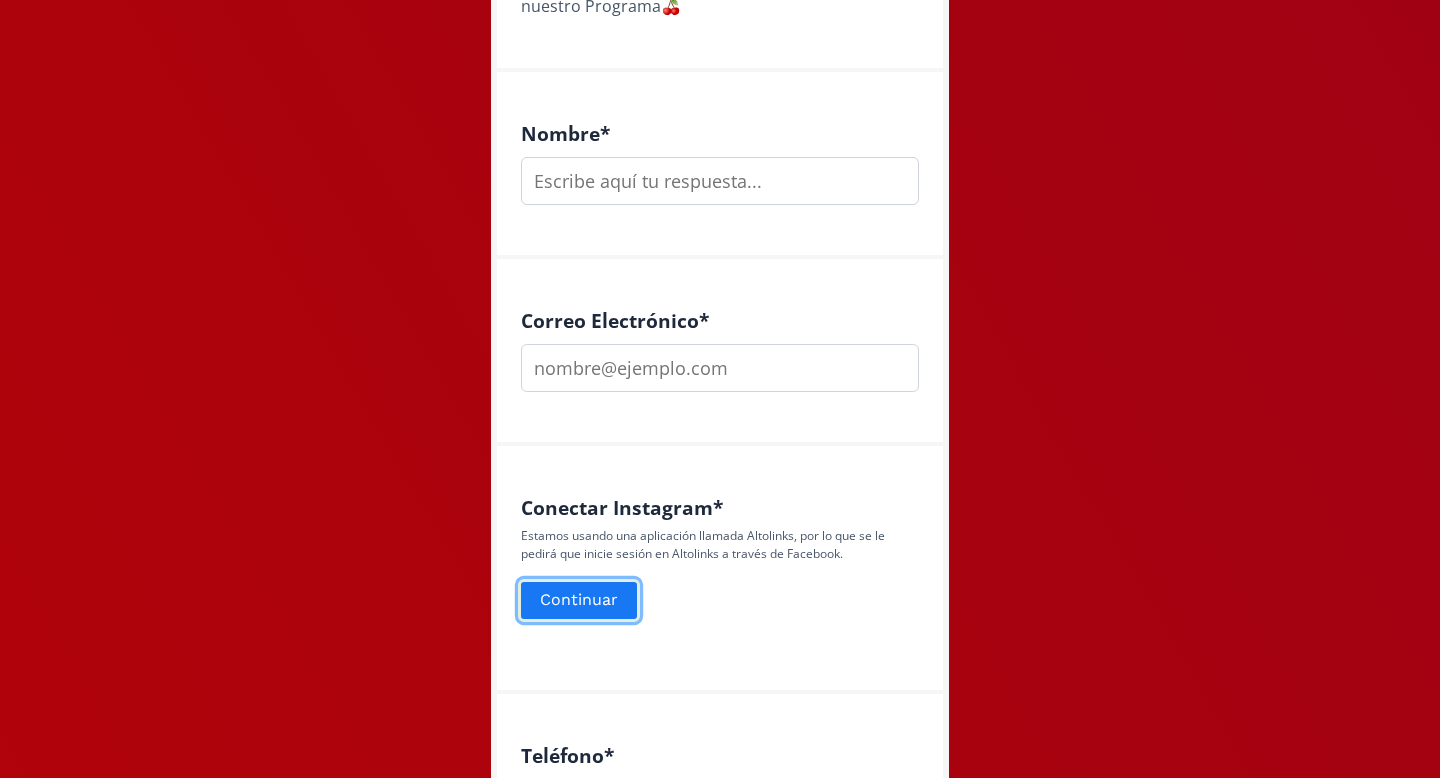 click on "Continuar" at bounding box center (579, 600) 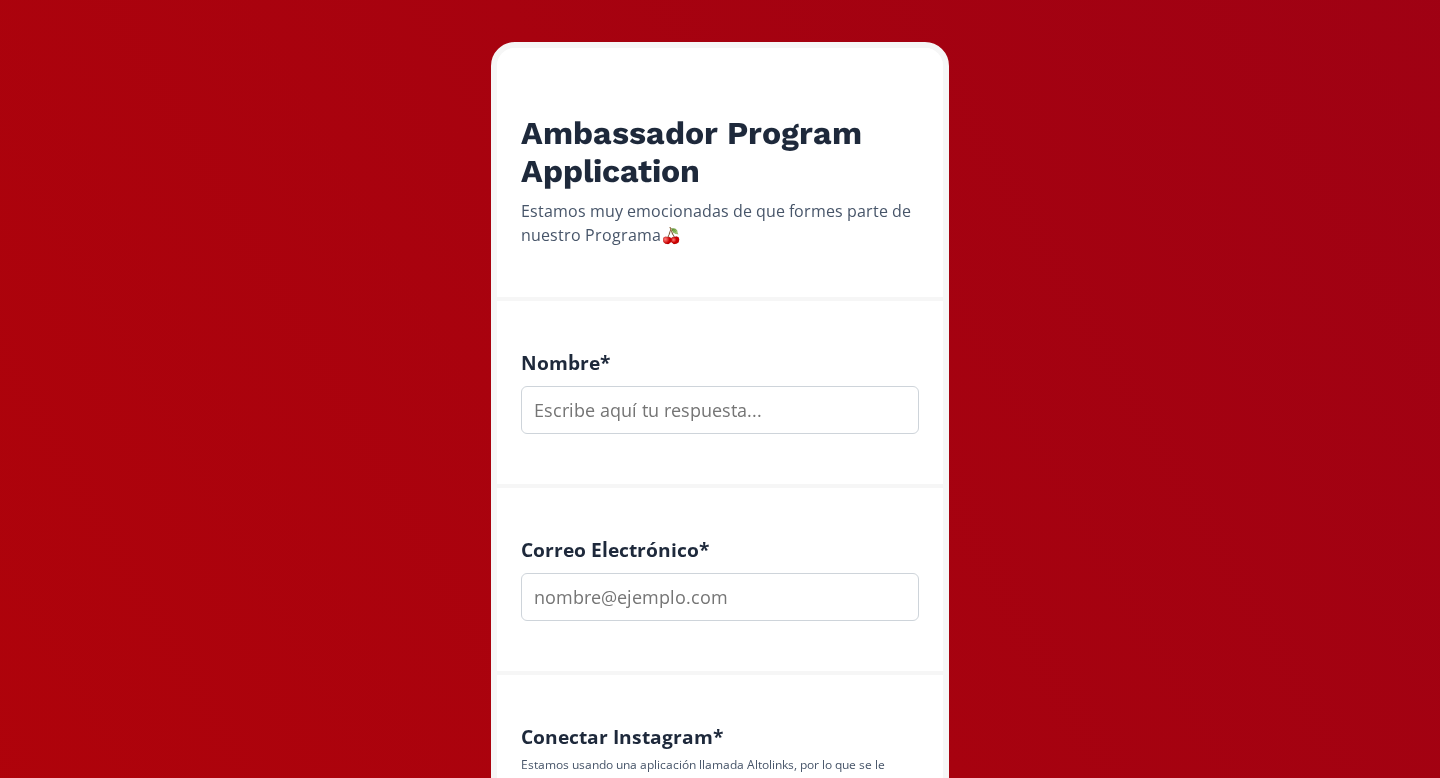 scroll, scrollTop: 472, scrollLeft: 0, axis: vertical 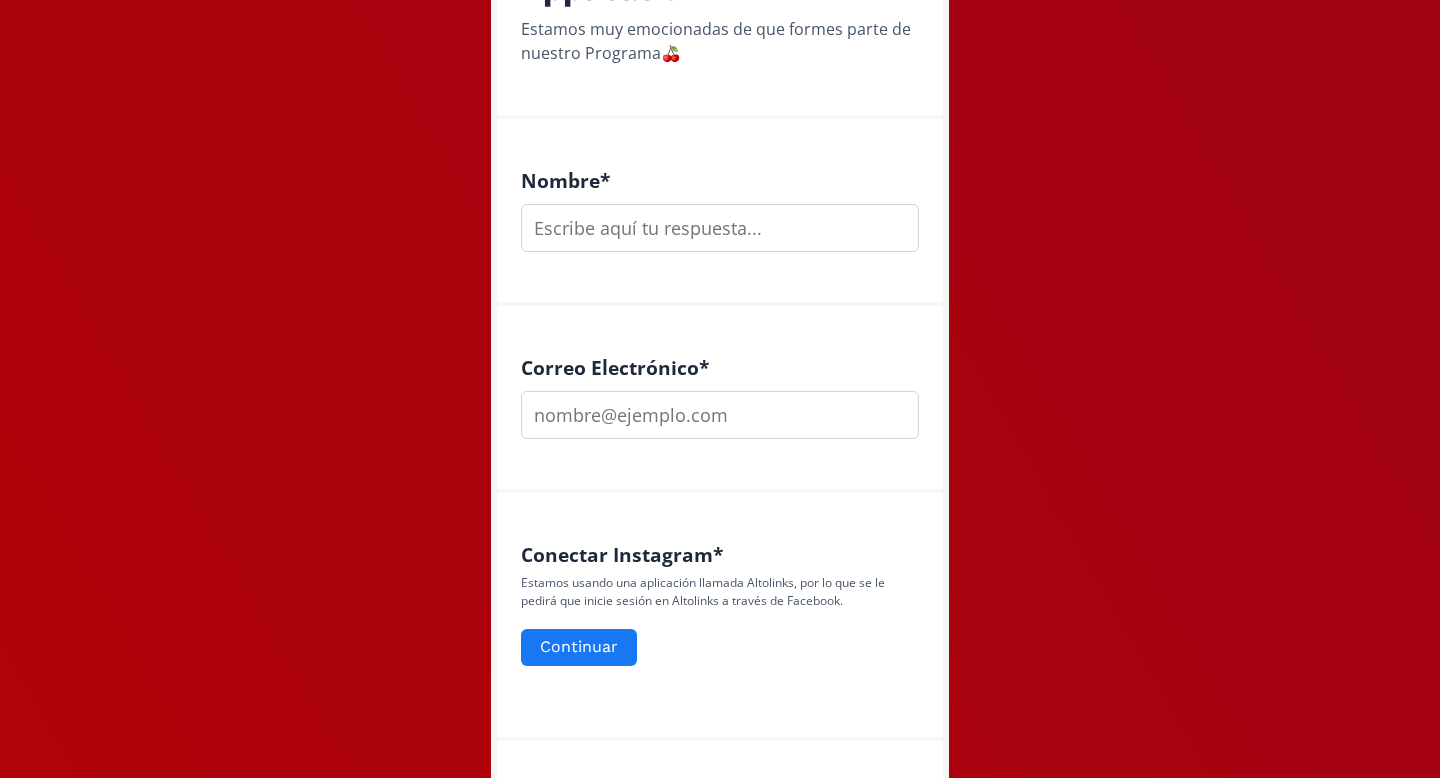 click at bounding box center [720, 228] 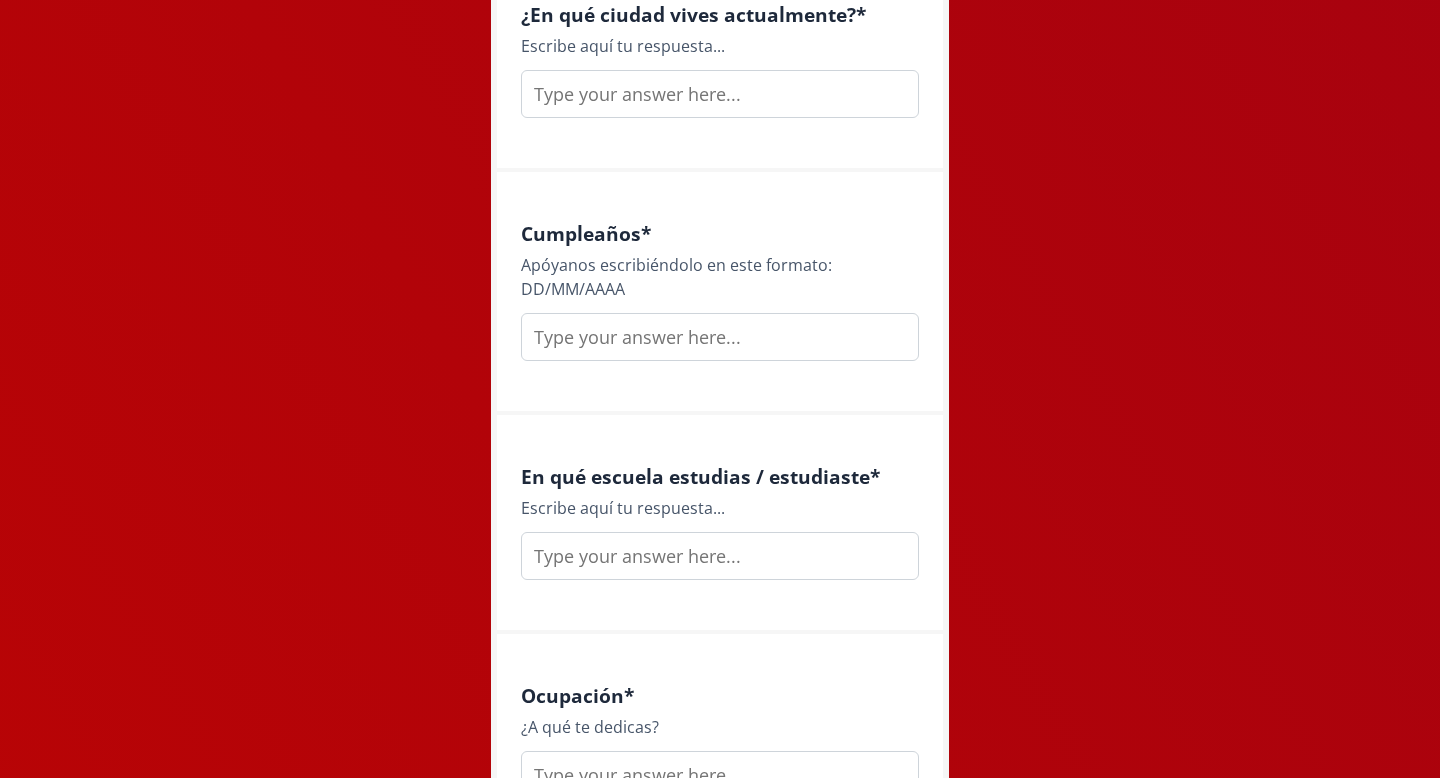 scroll, scrollTop: 2161, scrollLeft: 0, axis: vertical 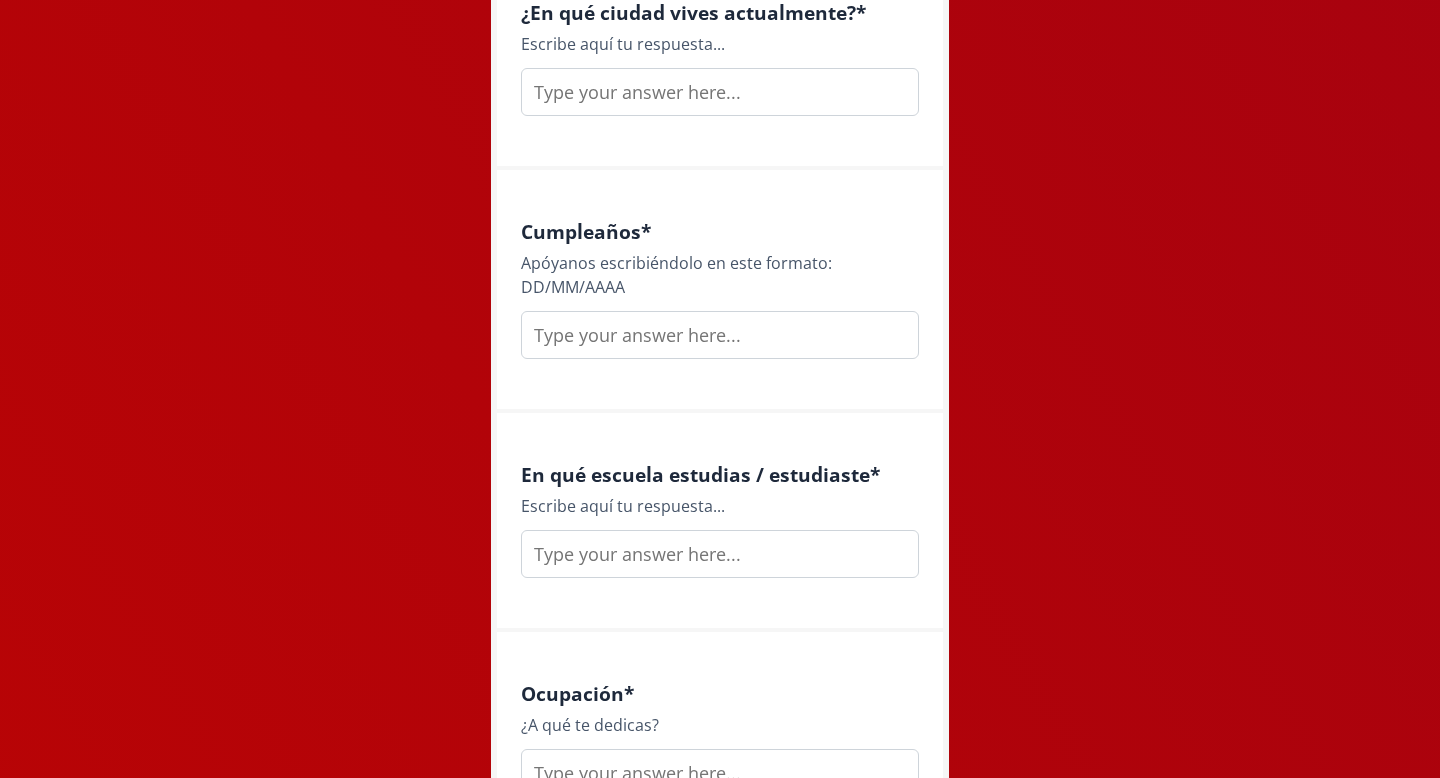 type on "a" 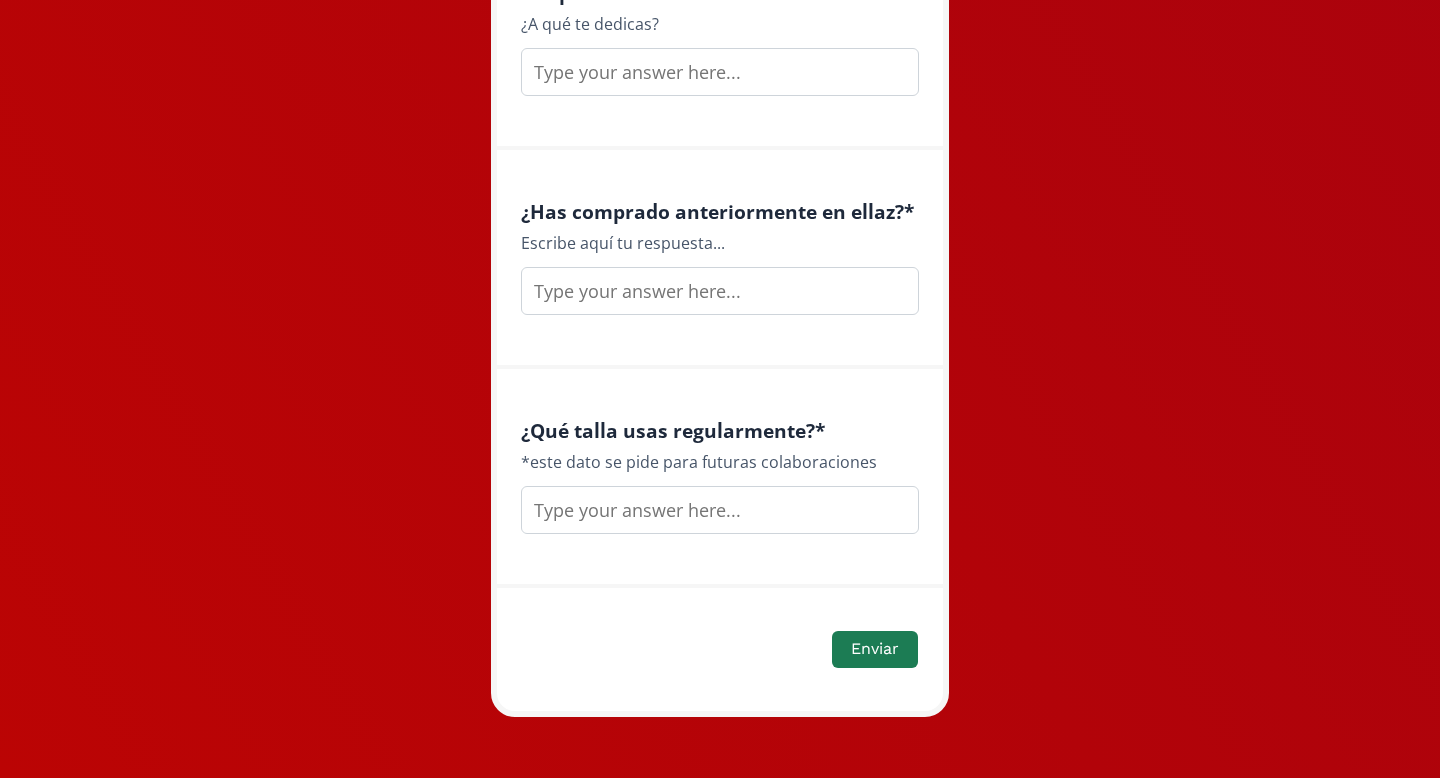 scroll, scrollTop: 2871, scrollLeft: 0, axis: vertical 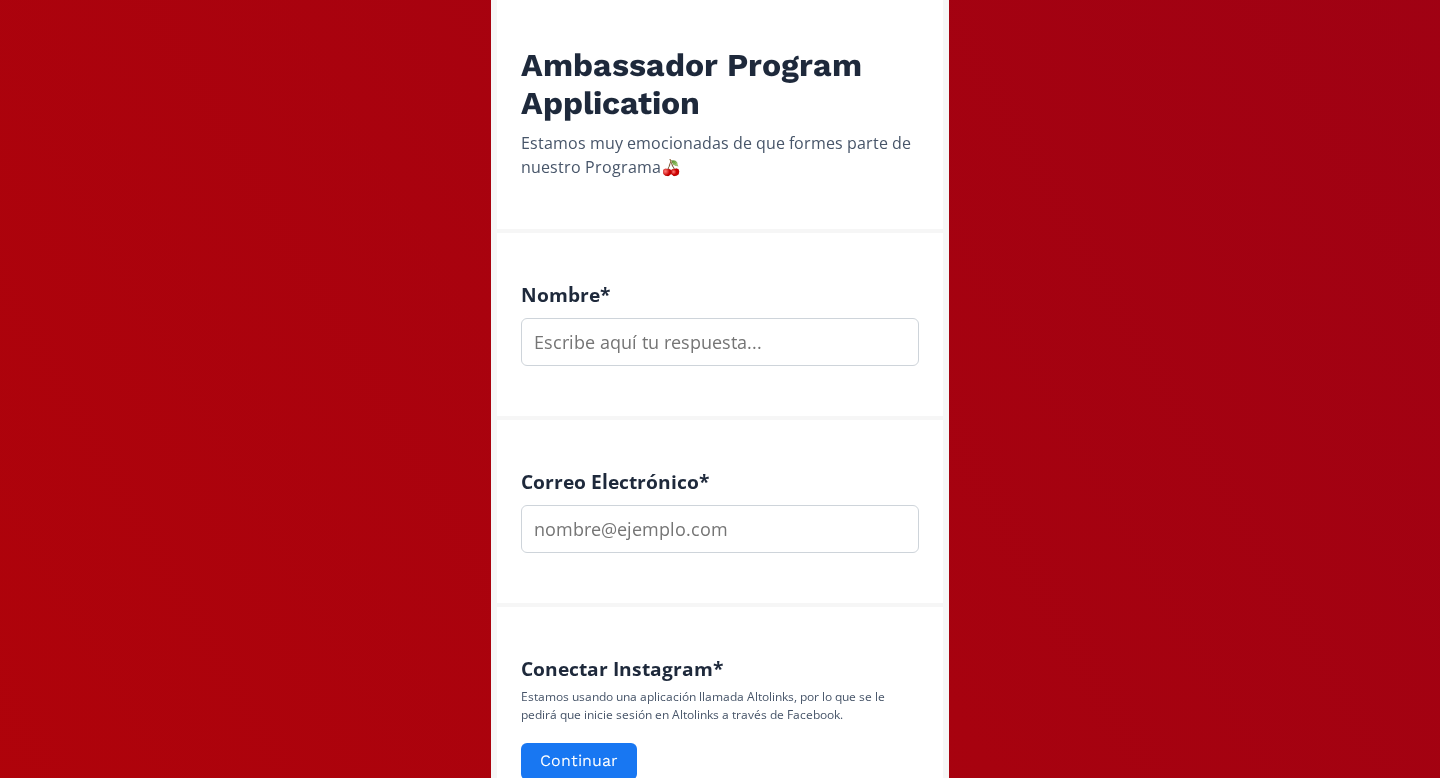 click at bounding box center [720, 342] 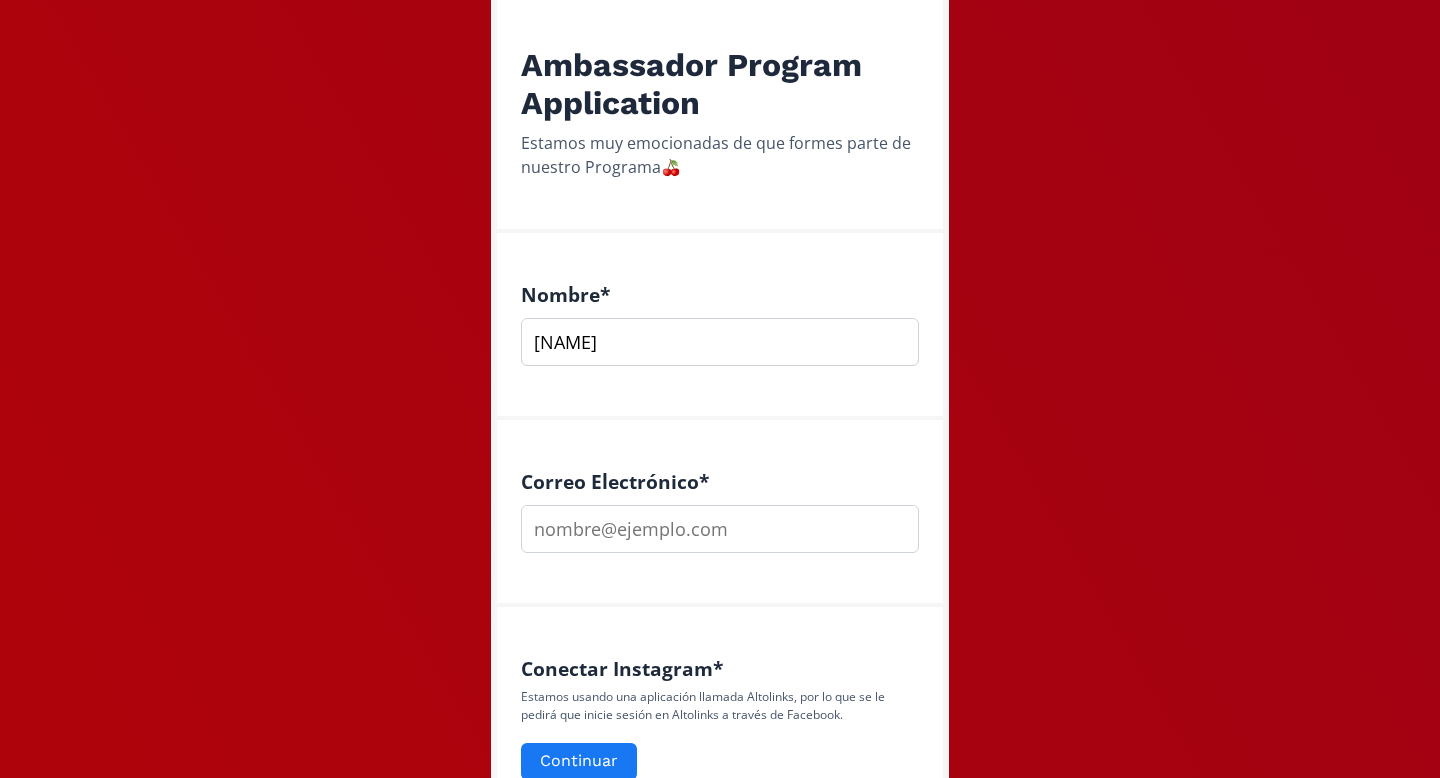 type on "[NAME]" 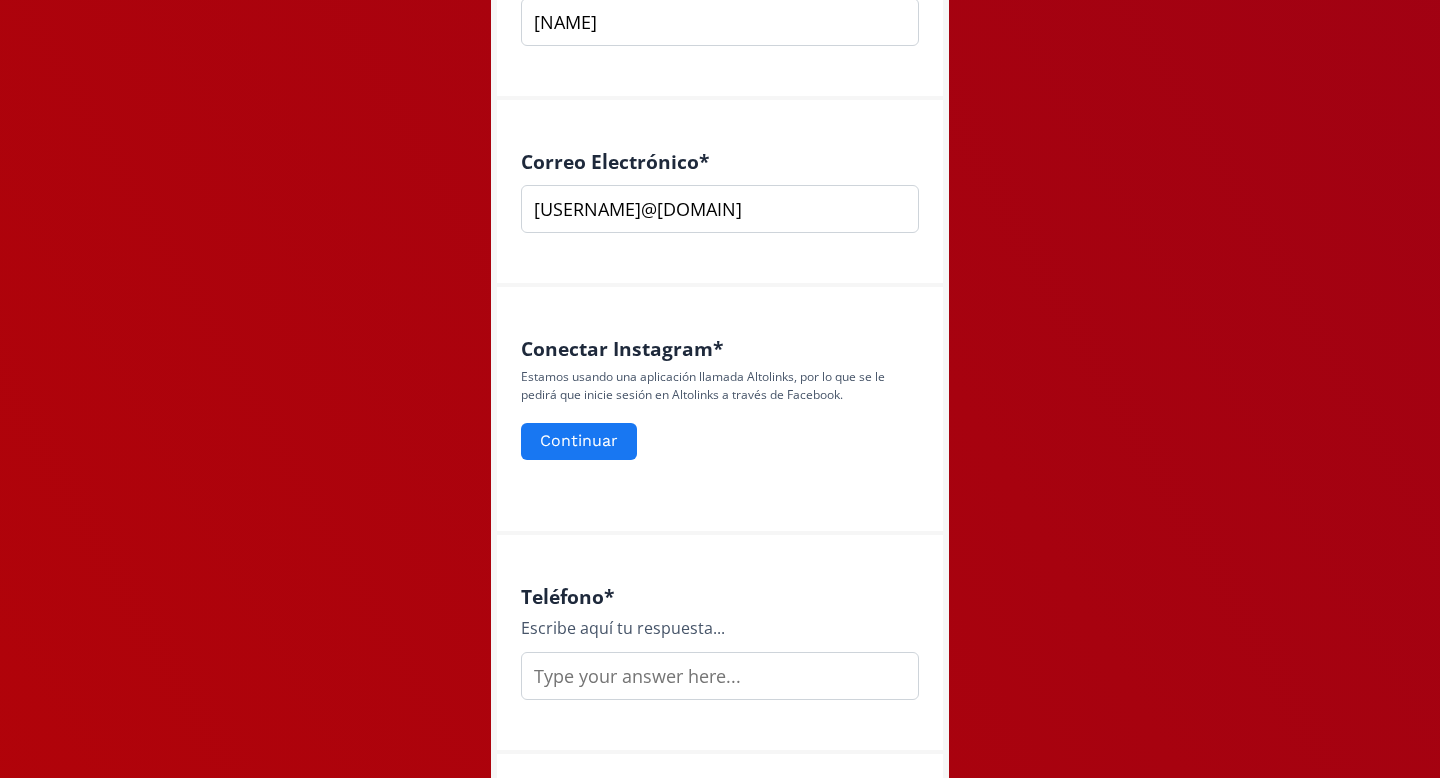 scroll, scrollTop: 1067, scrollLeft: 0, axis: vertical 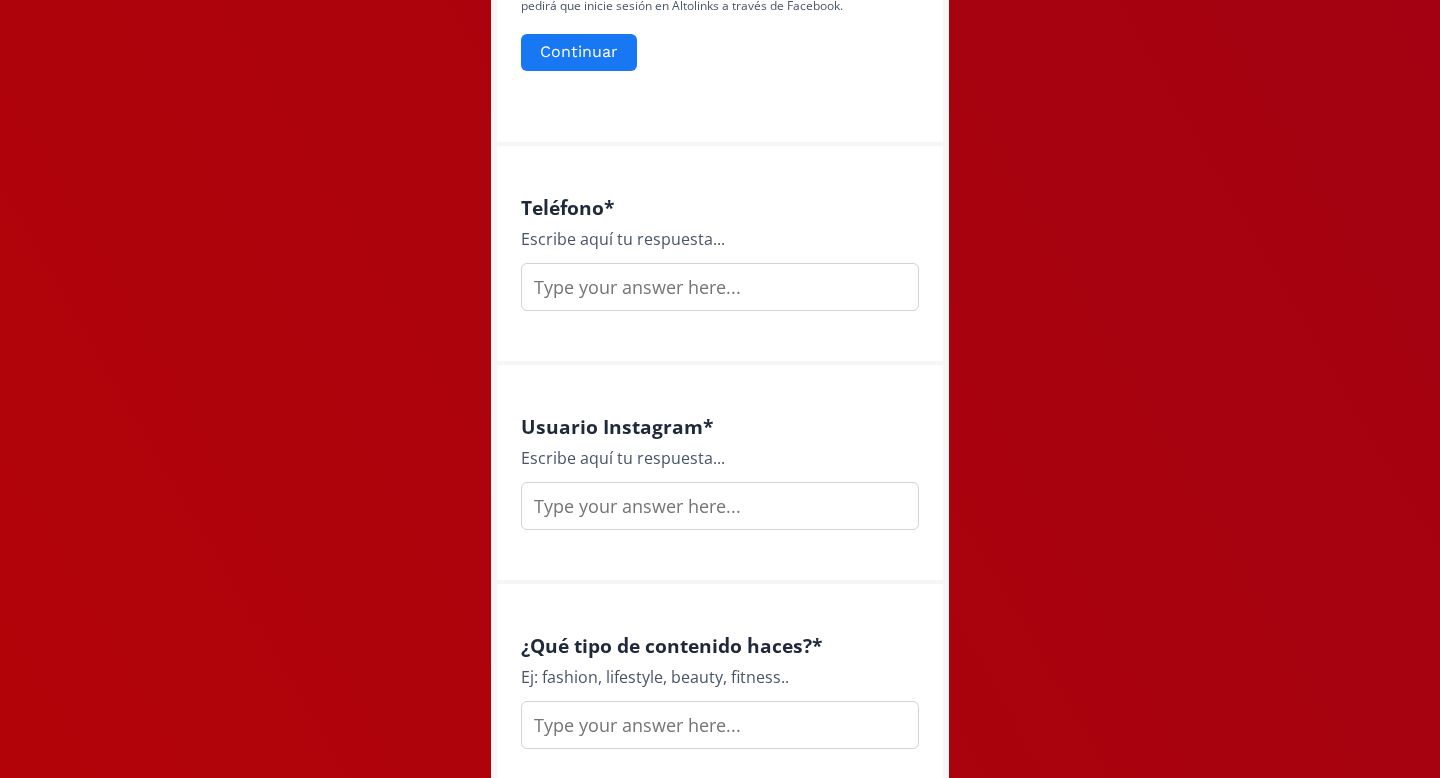 click at bounding box center (720, 287) 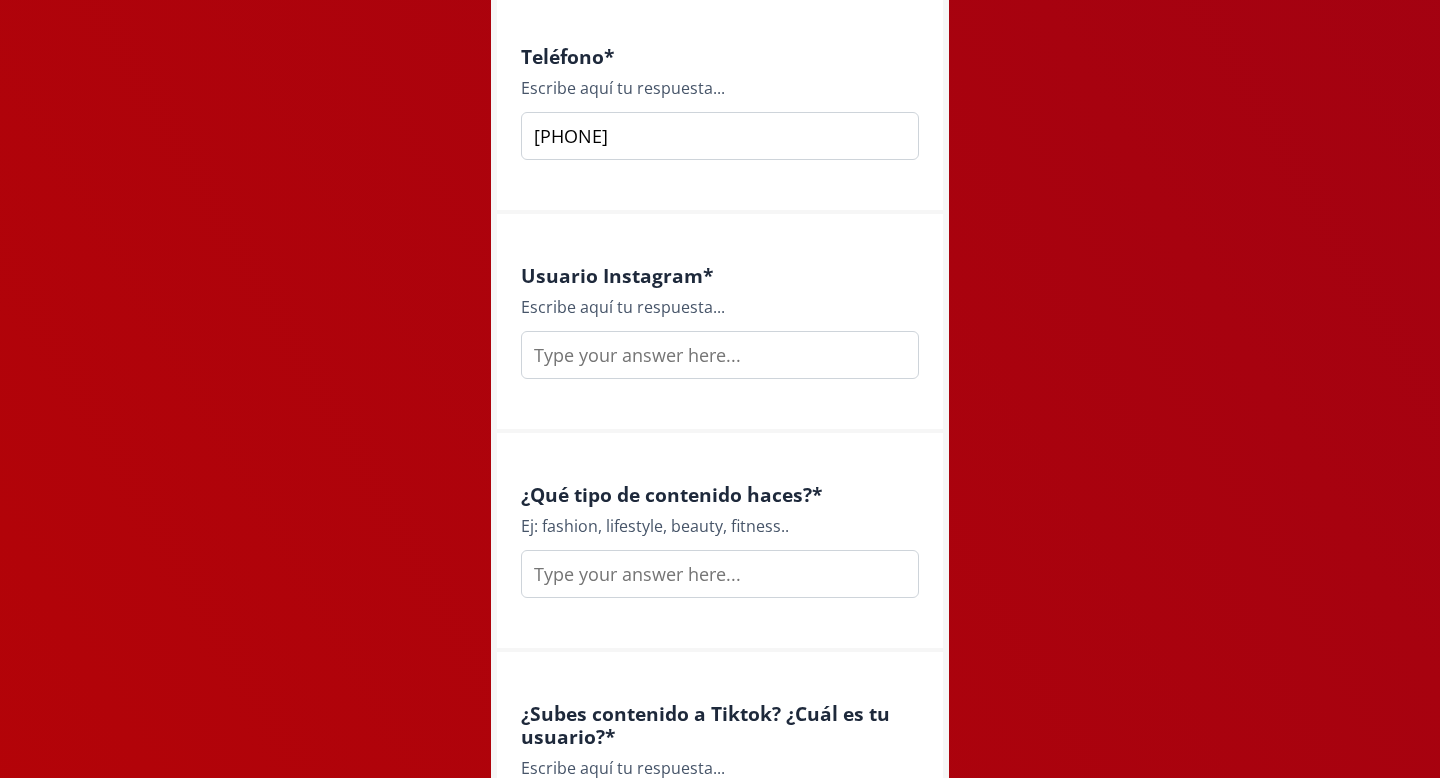scroll, scrollTop: 1236, scrollLeft: 0, axis: vertical 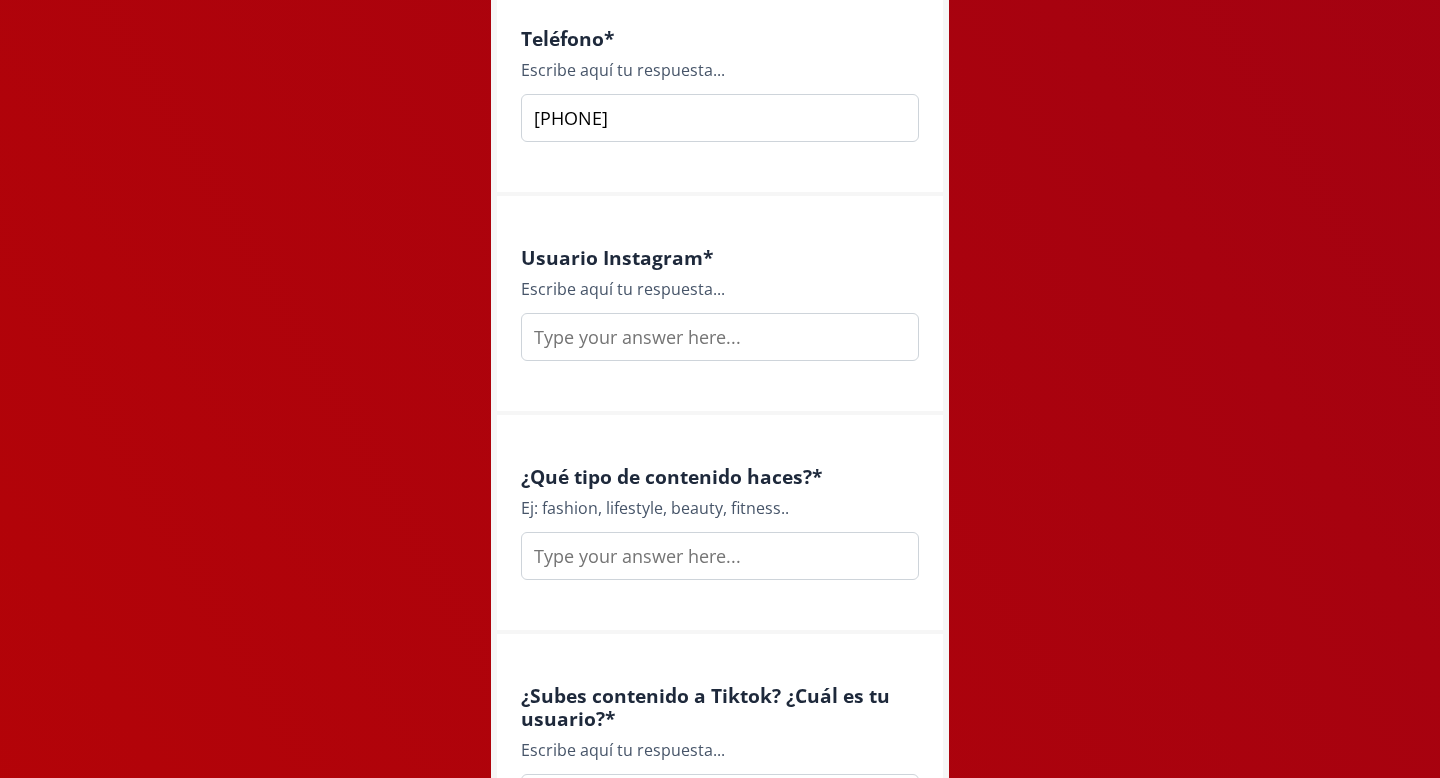 type on "[PHONE]" 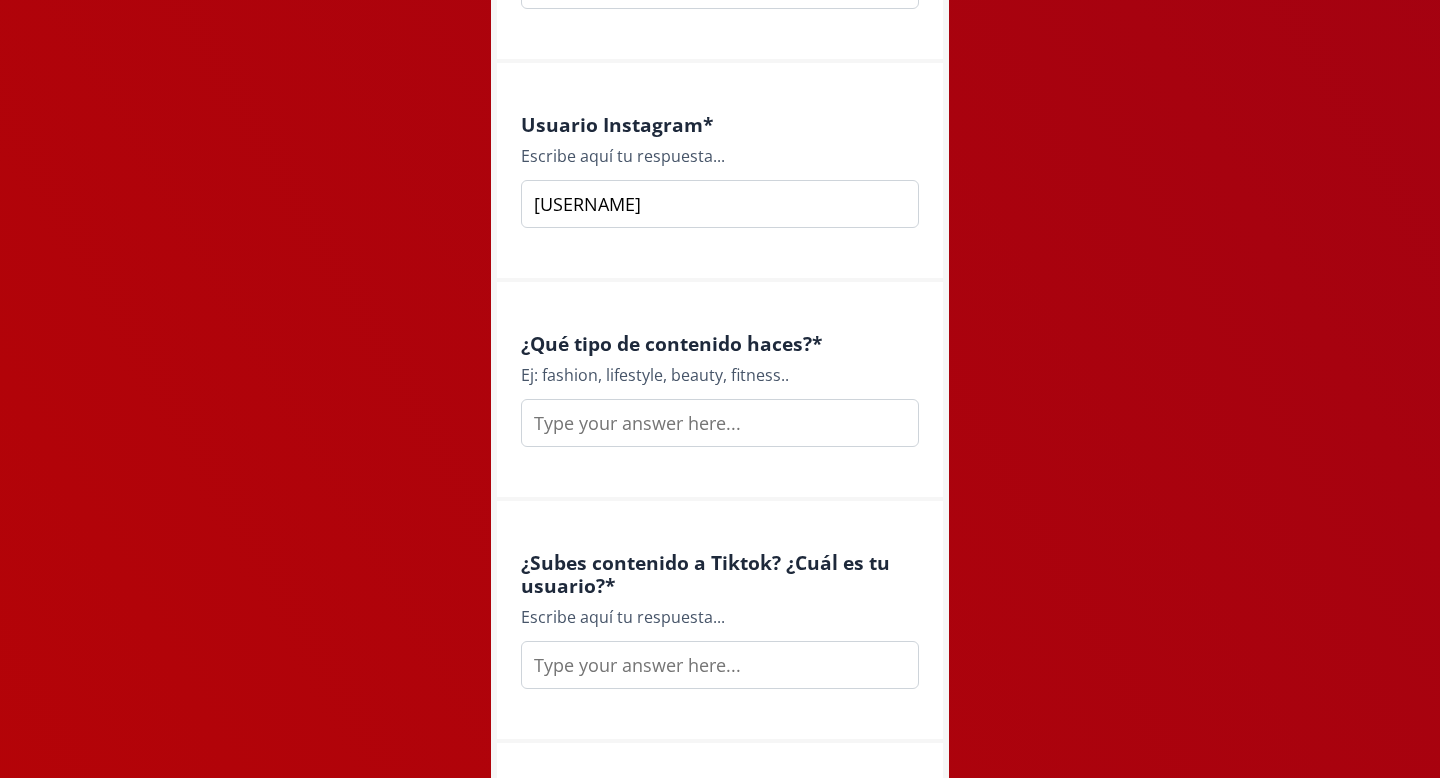 scroll, scrollTop: 1416, scrollLeft: 0, axis: vertical 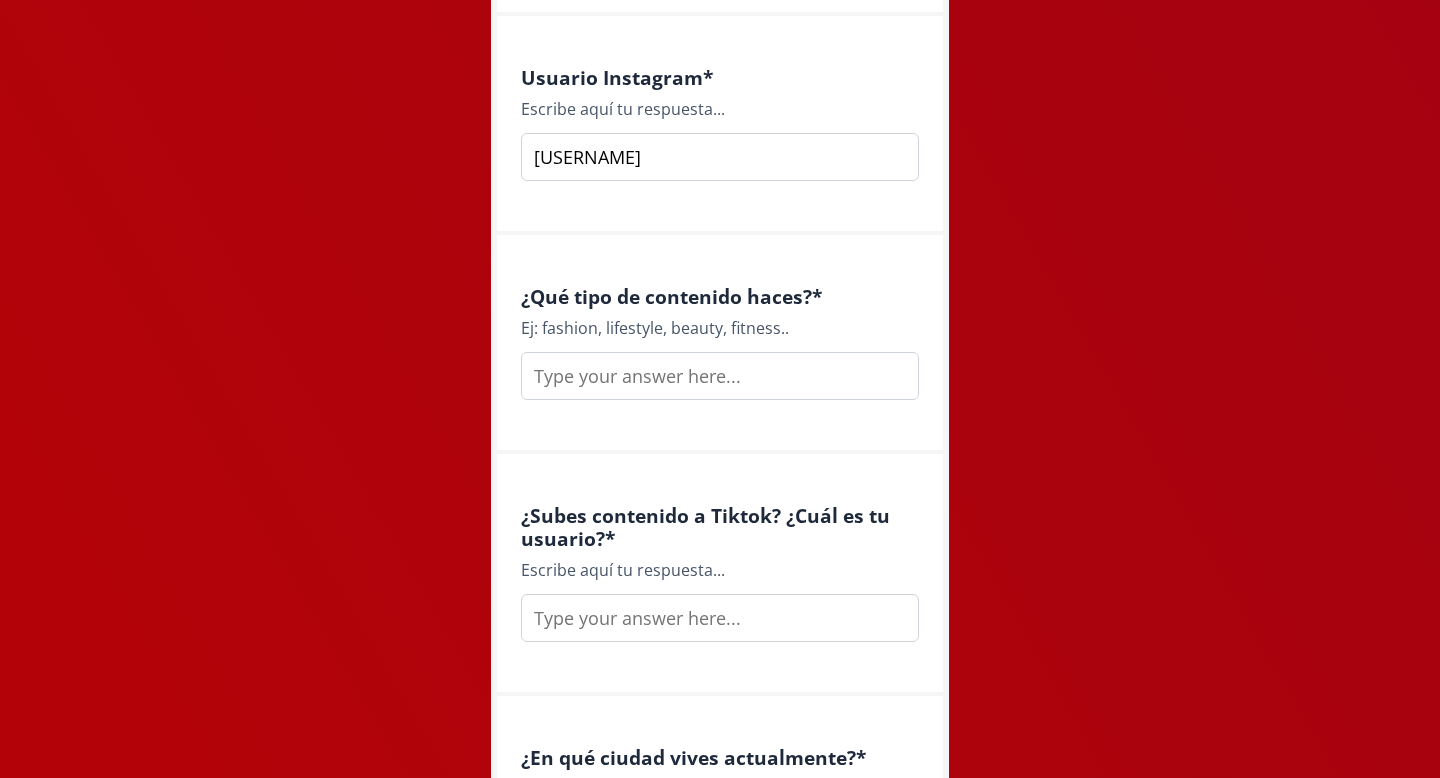 type on "[USERNAME]" 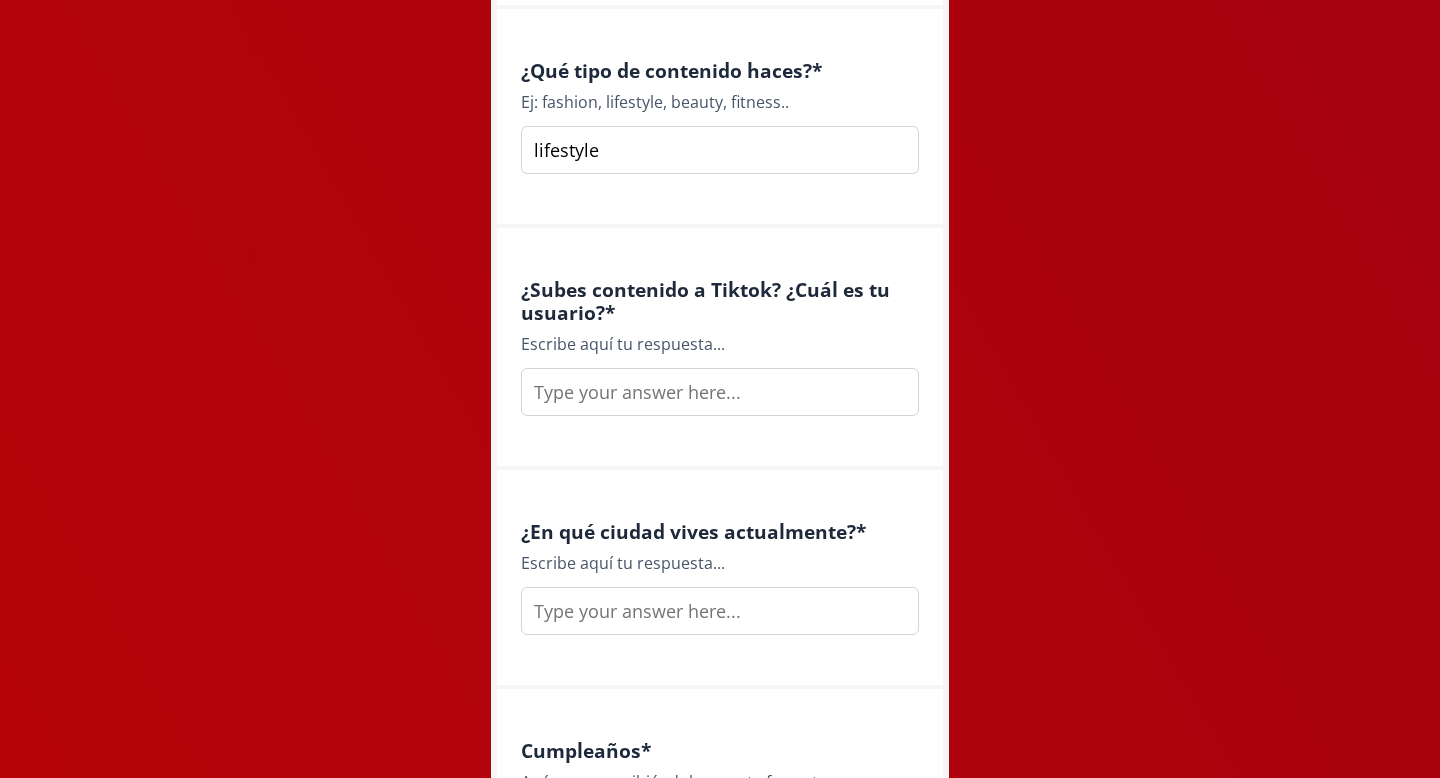 scroll, scrollTop: 1667, scrollLeft: 0, axis: vertical 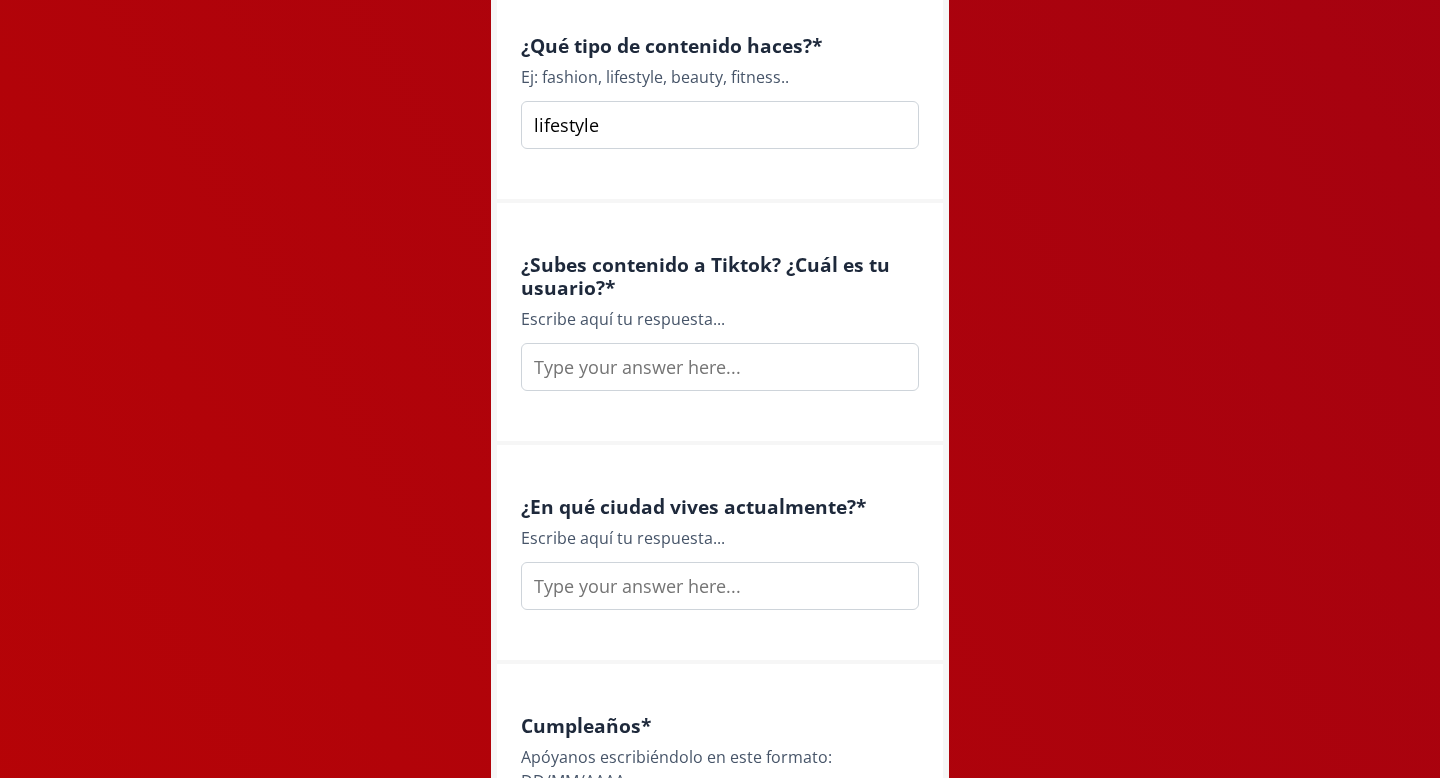 type on "lifestyle" 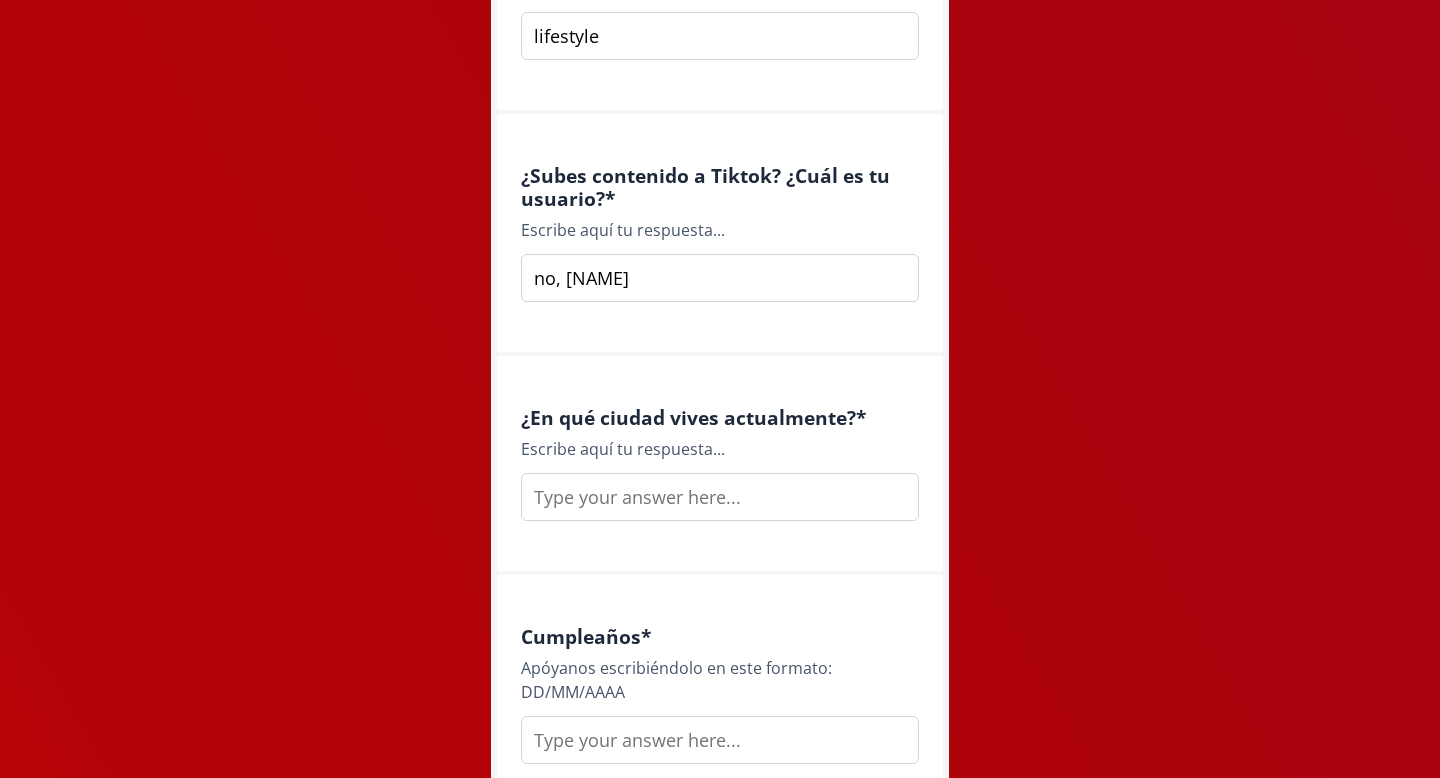 scroll, scrollTop: 1767, scrollLeft: 0, axis: vertical 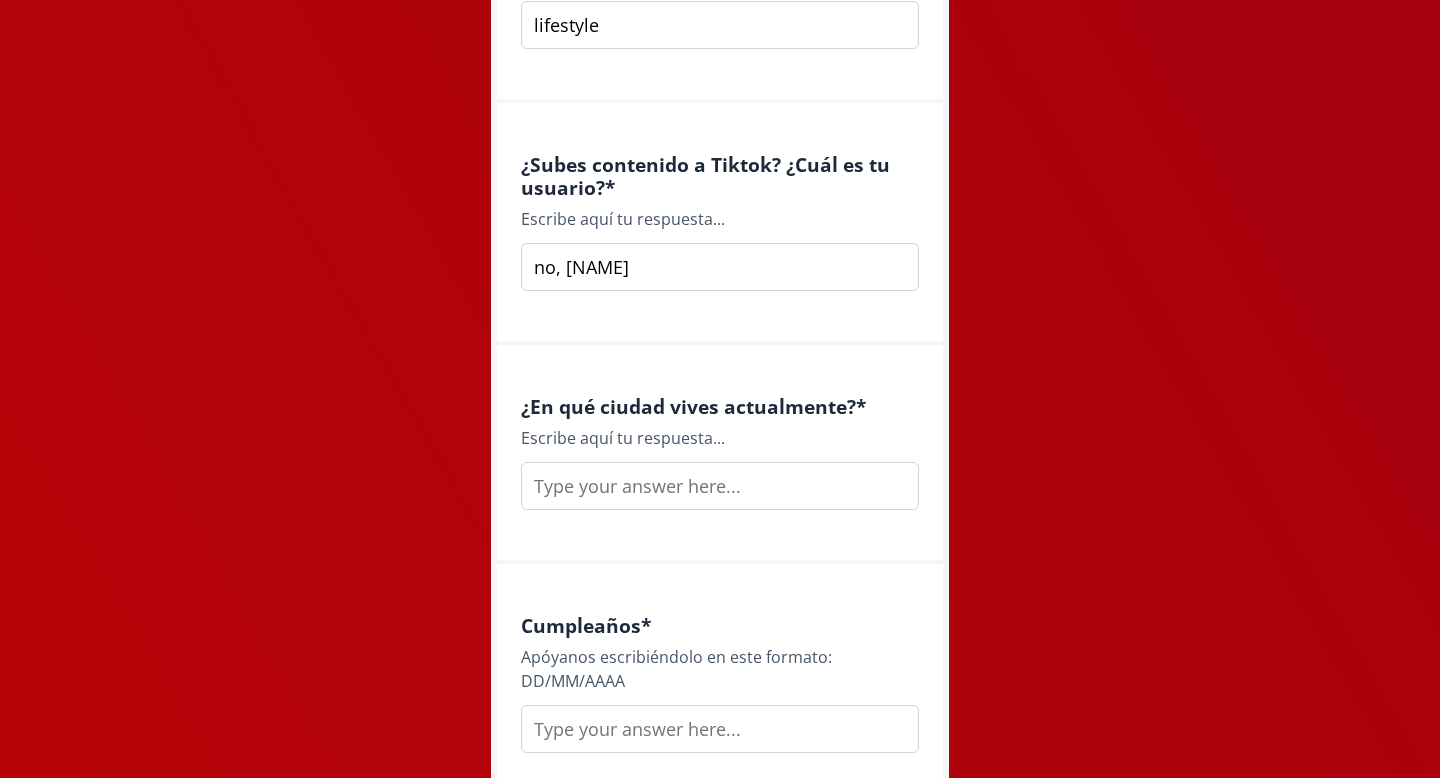 type on "no, [NAME]" 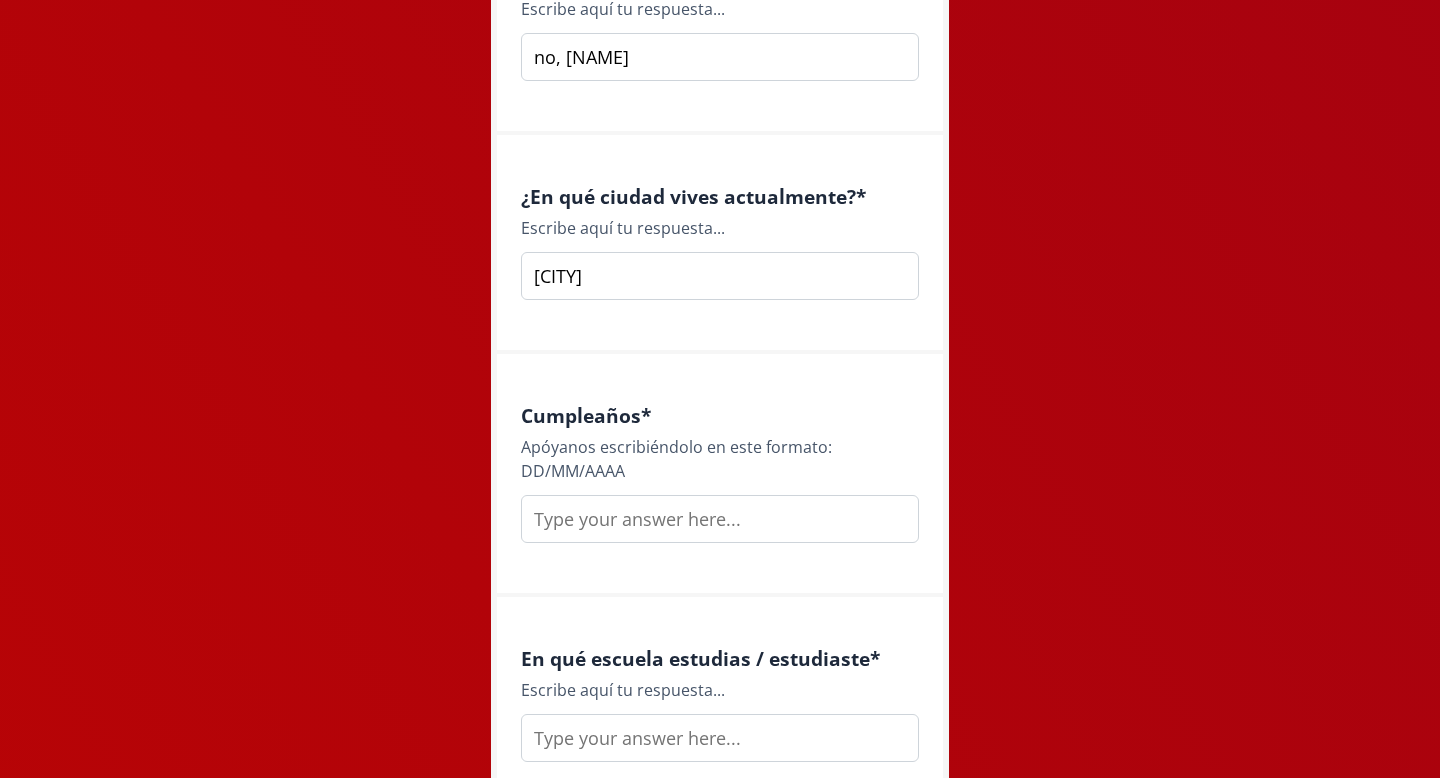 scroll, scrollTop: 2007, scrollLeft: 0, axis: vertical 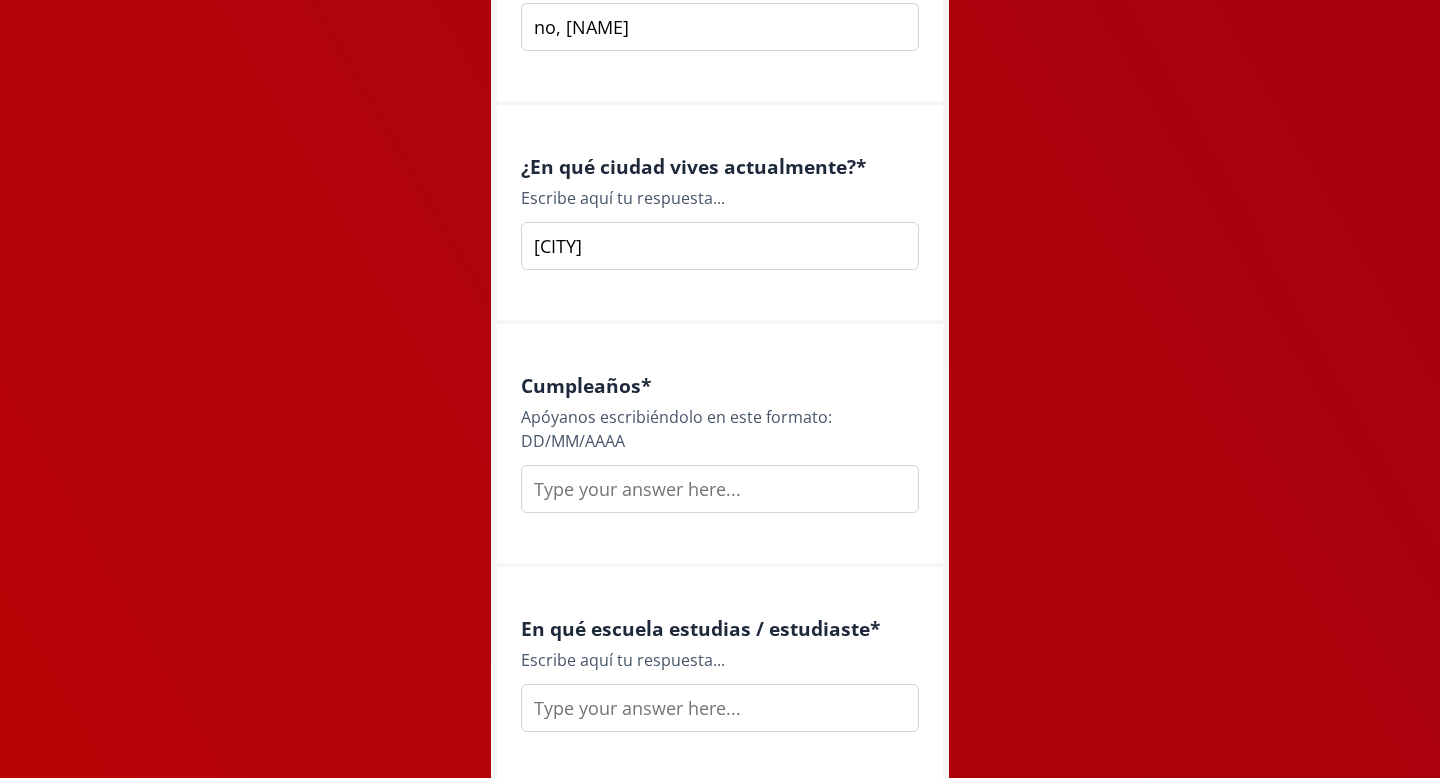 type on "[CITY]" 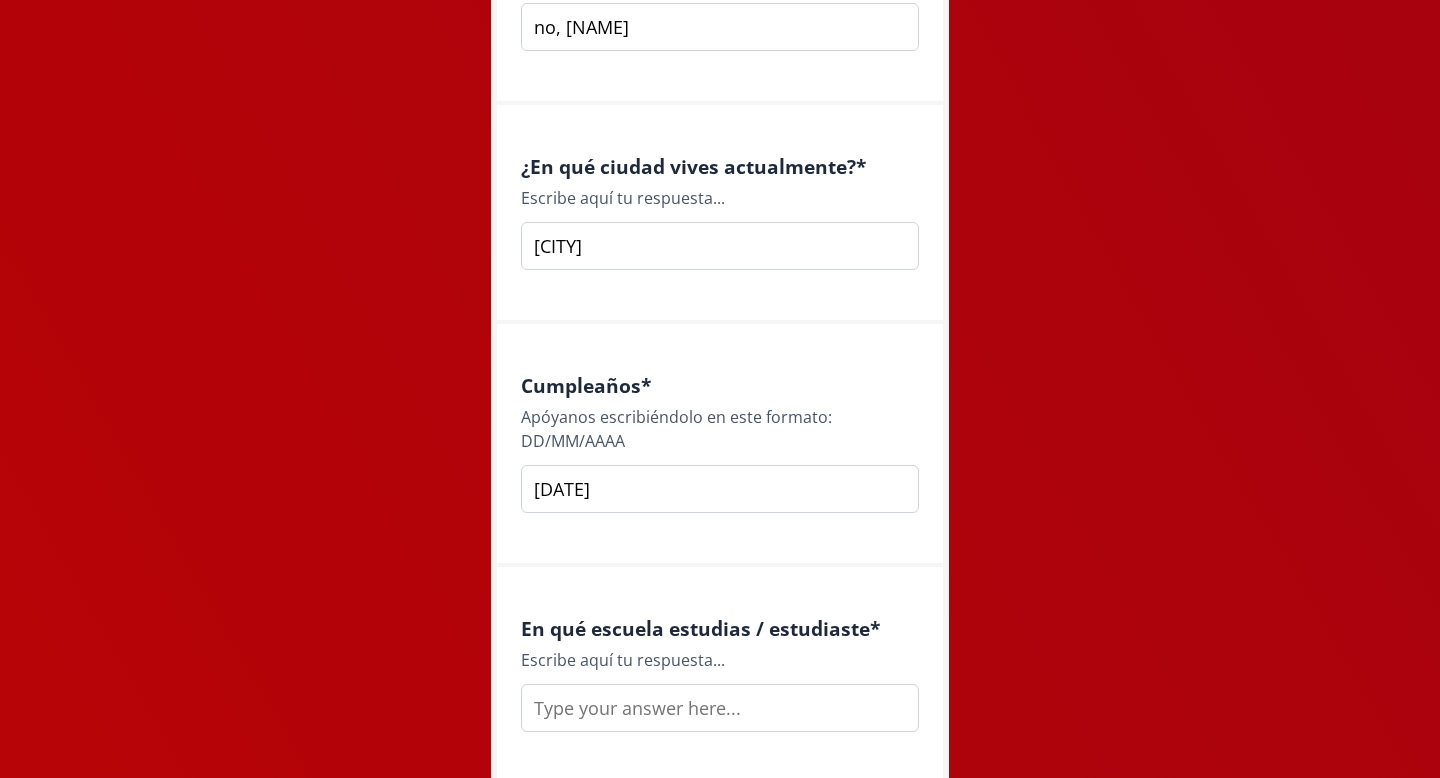 scroll, scrollTop: 2017, scrollLeft: 0, axis: vertical 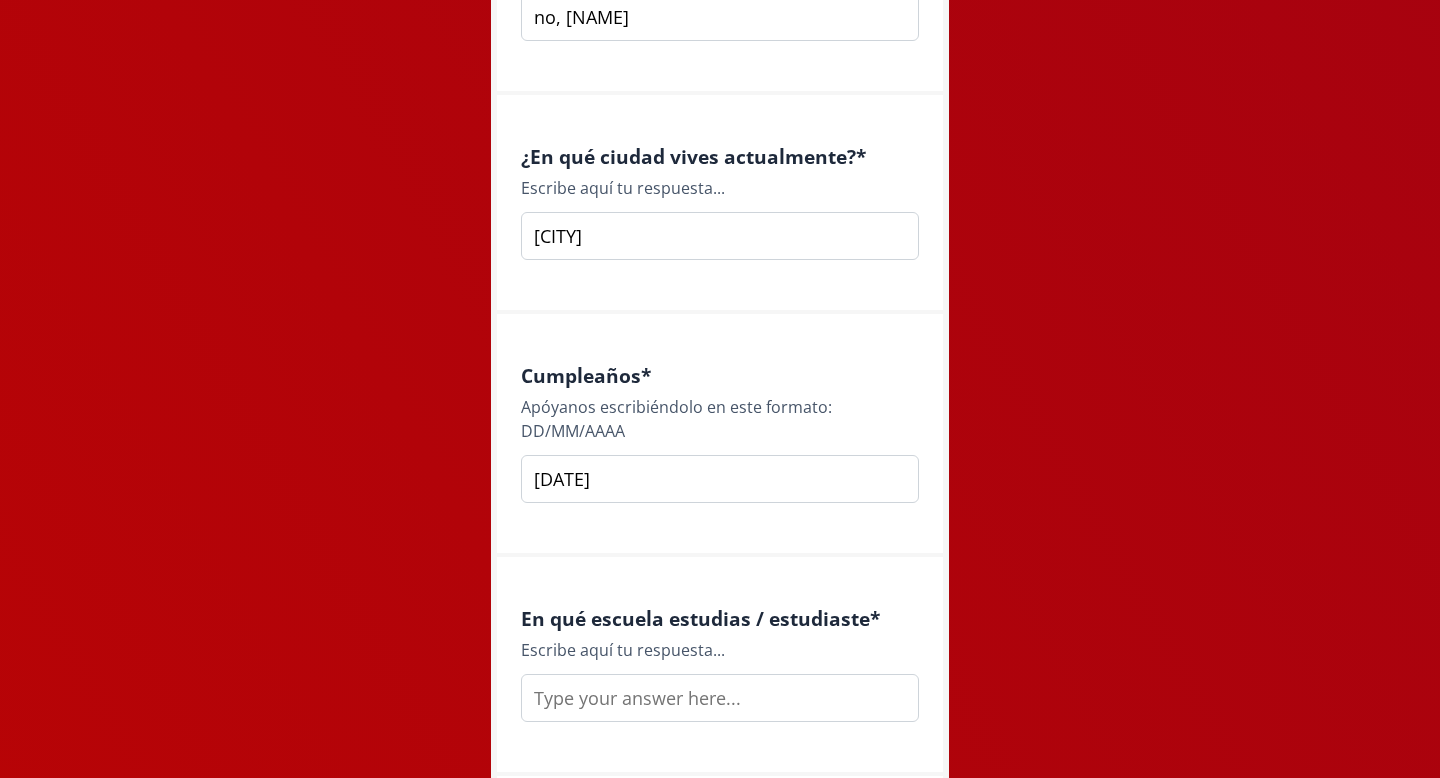 click on "[DATE]" at bounding box center [720, 479] 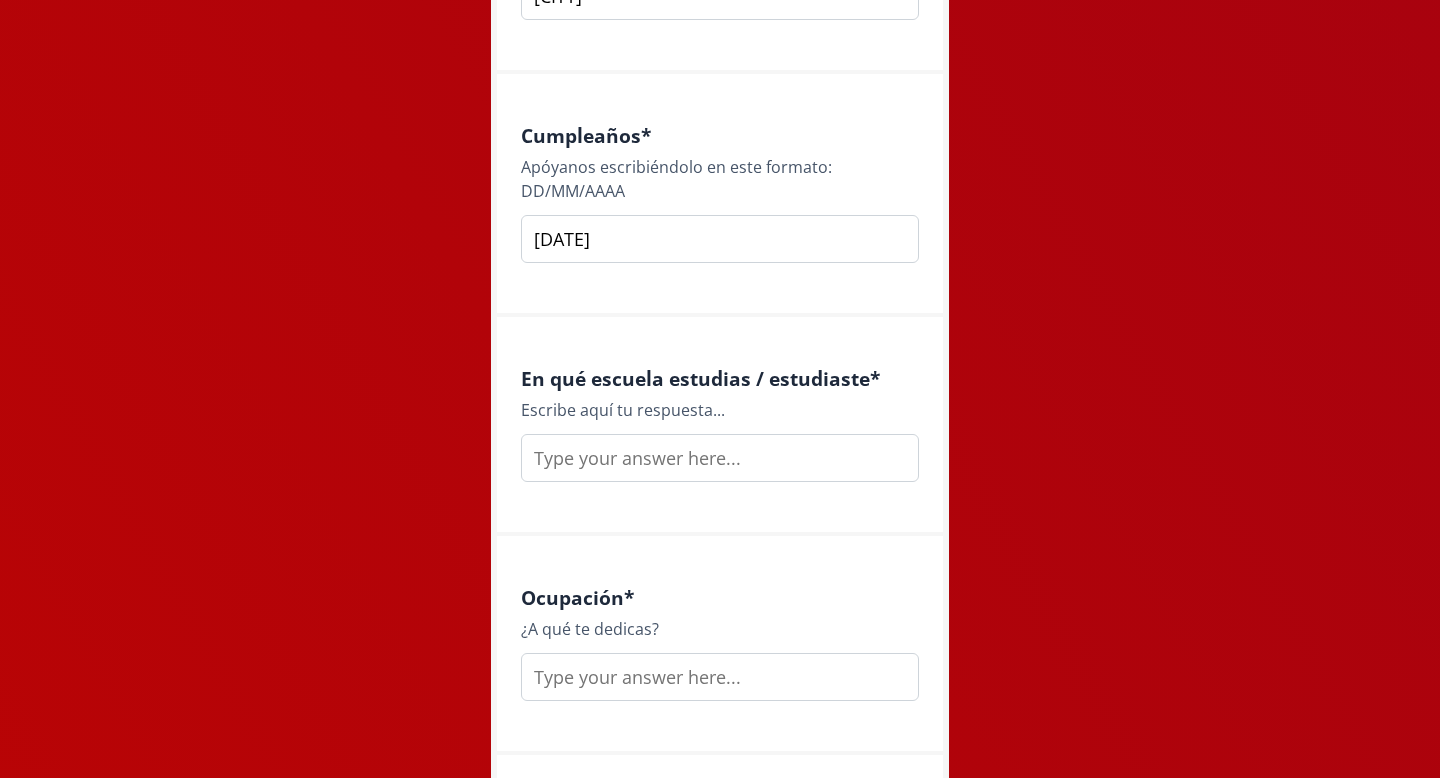 scroll, scrollTop: 2262, scrollLeft: 0, axis: vertical 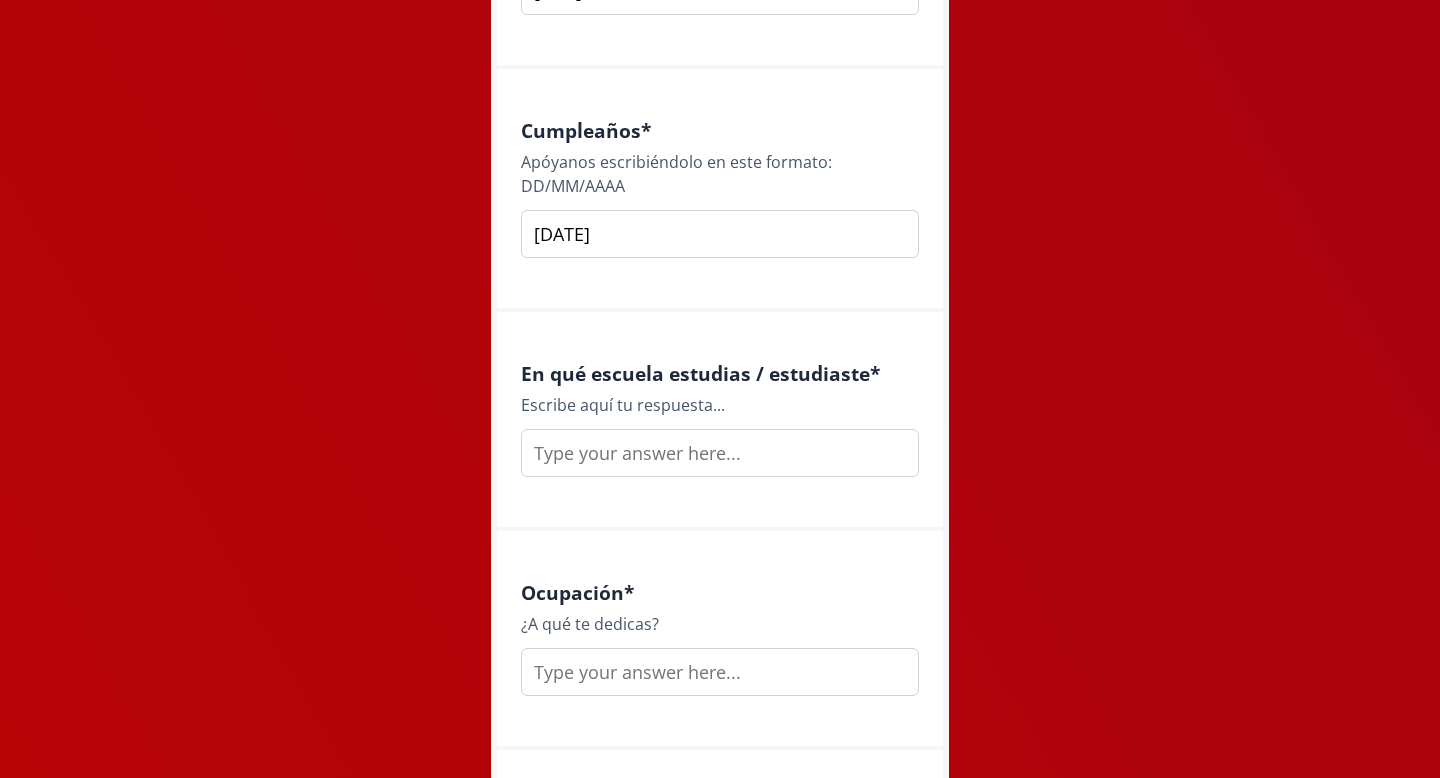 type on "[DATE]" 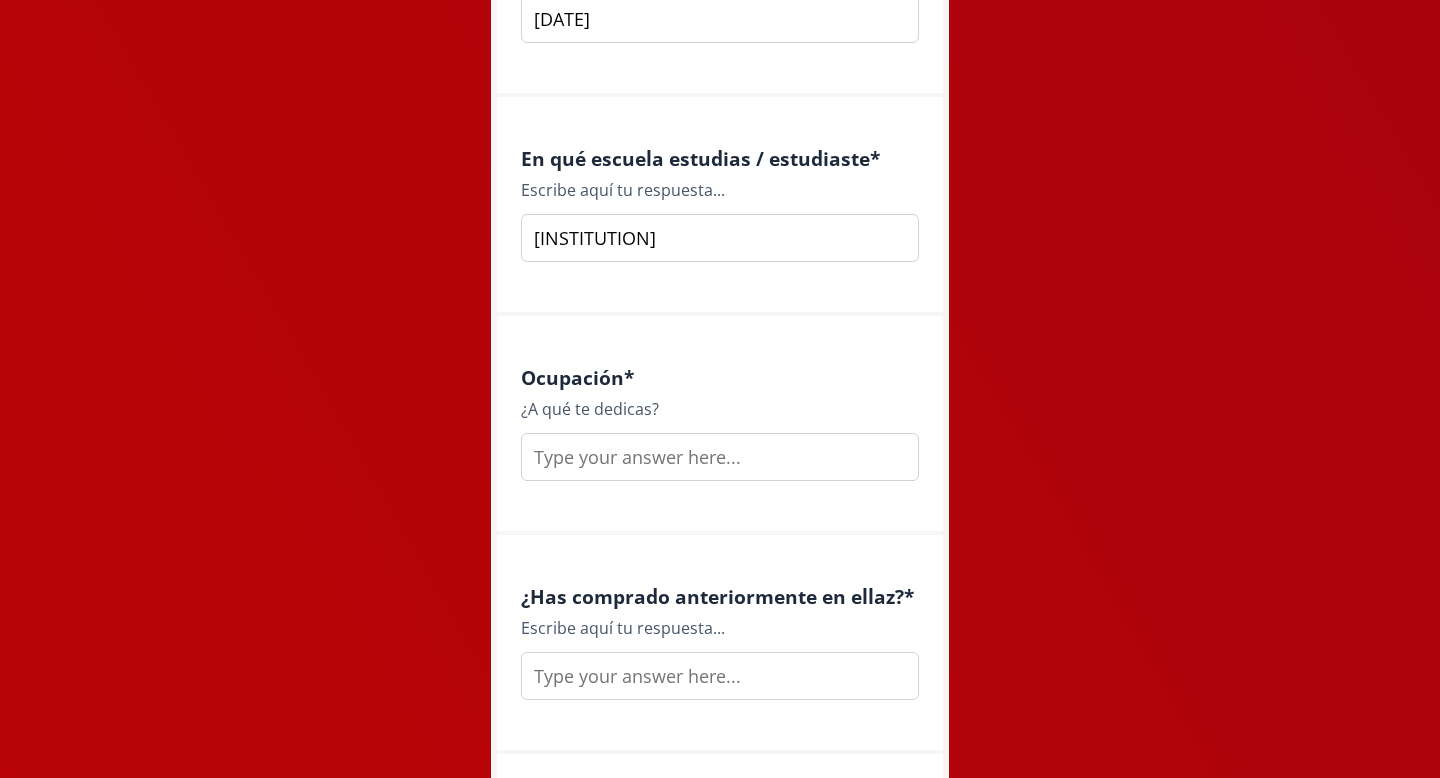 scroll, scrollTop: 2511, scrollLeft: 0, axis: vertical 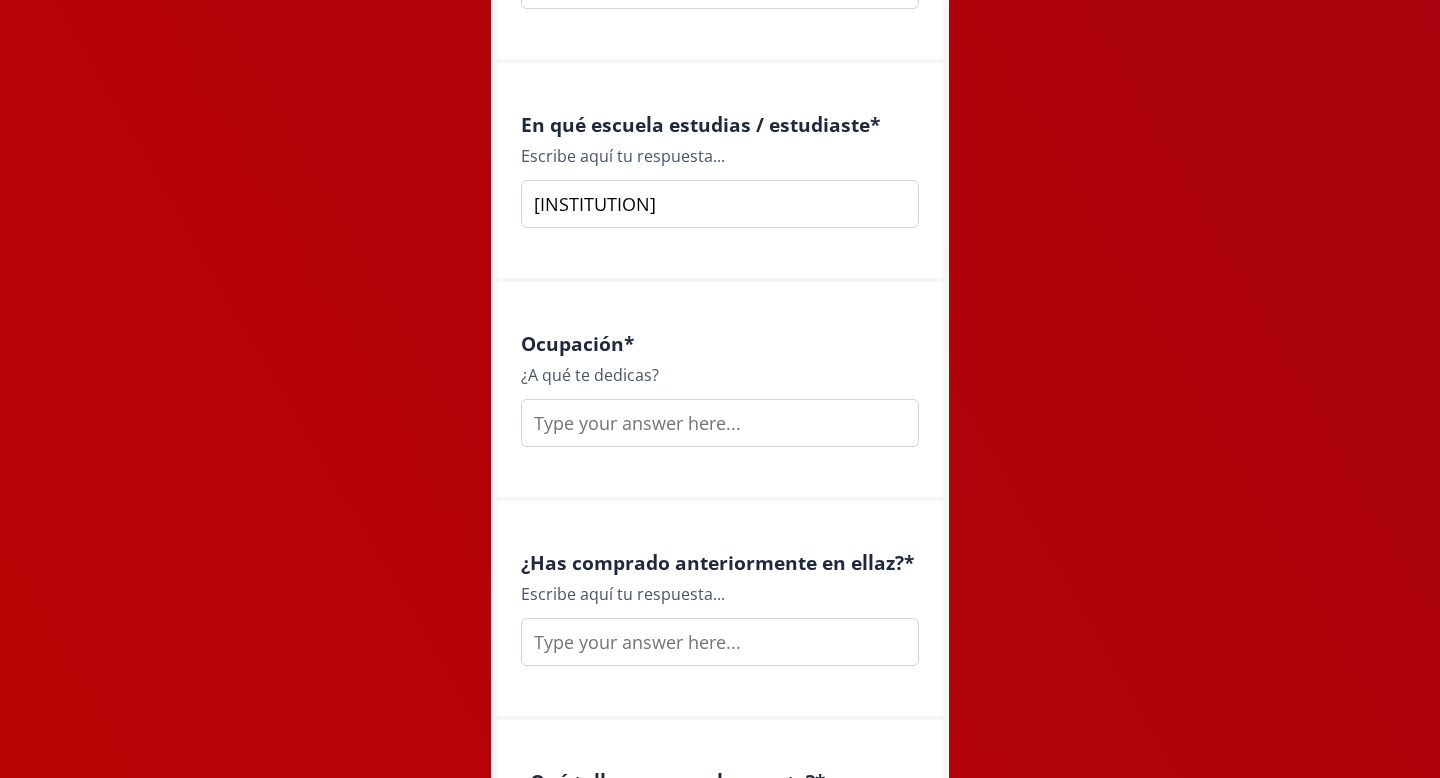 type on "[INSTITUTION]" 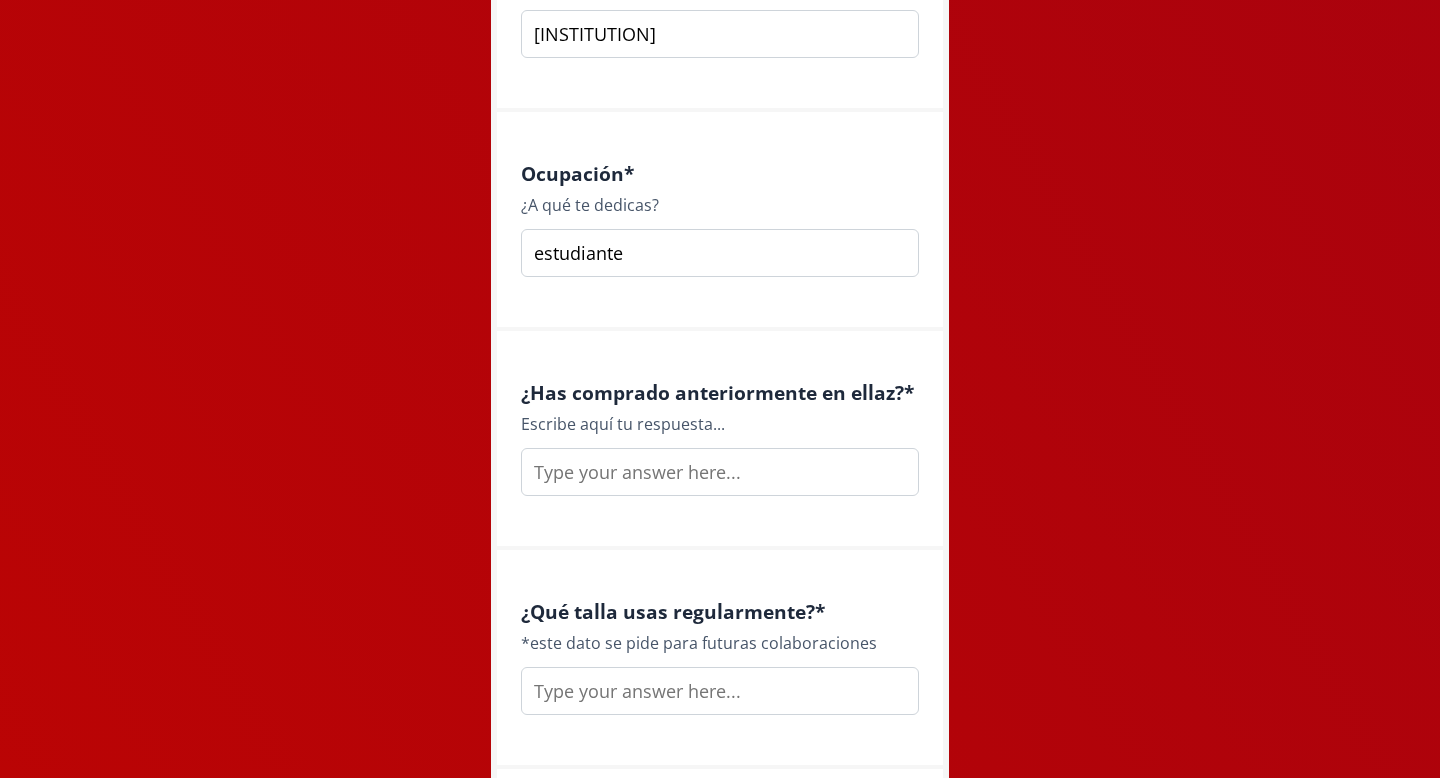 scroll, scrollTop: 2716, scrollLeft: 0, axis: vertical 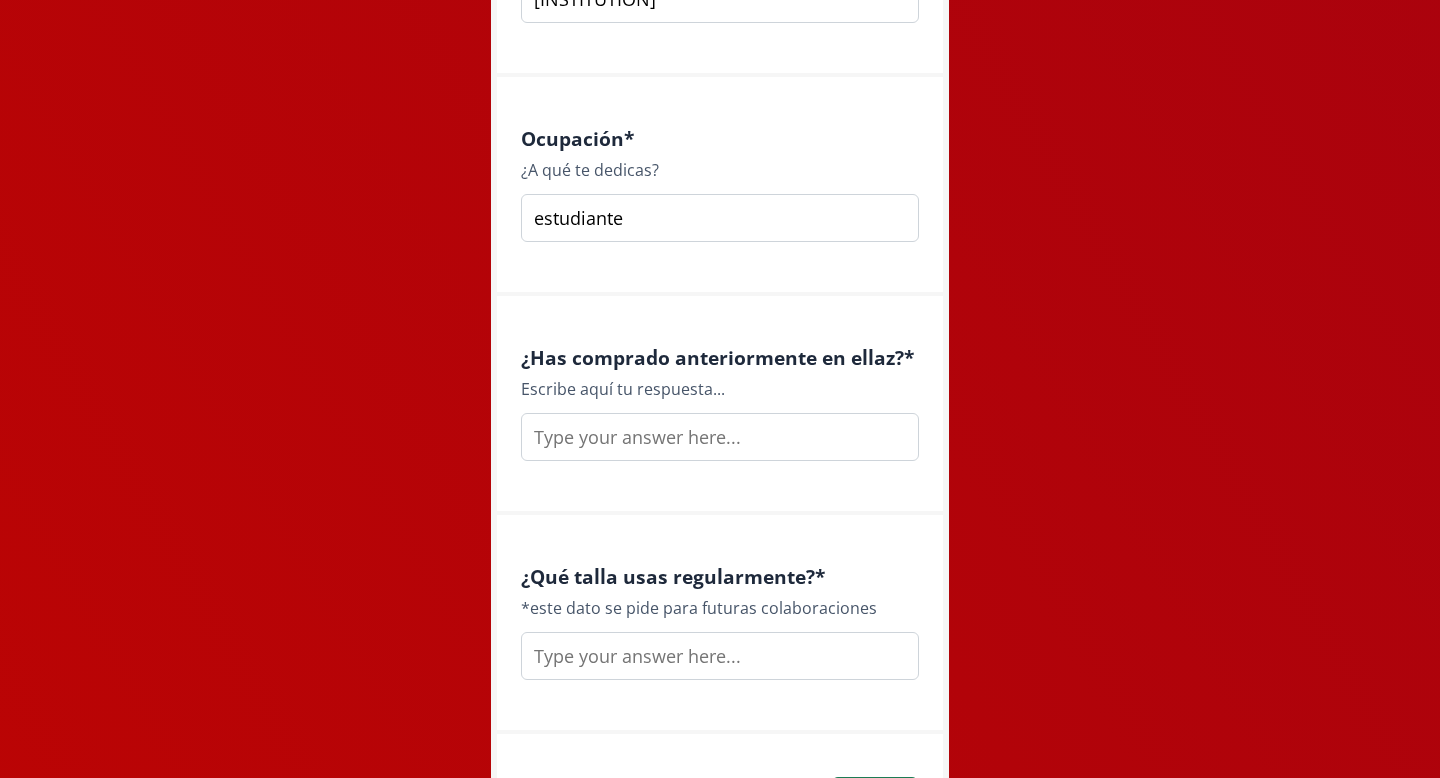 type on "estudiante" 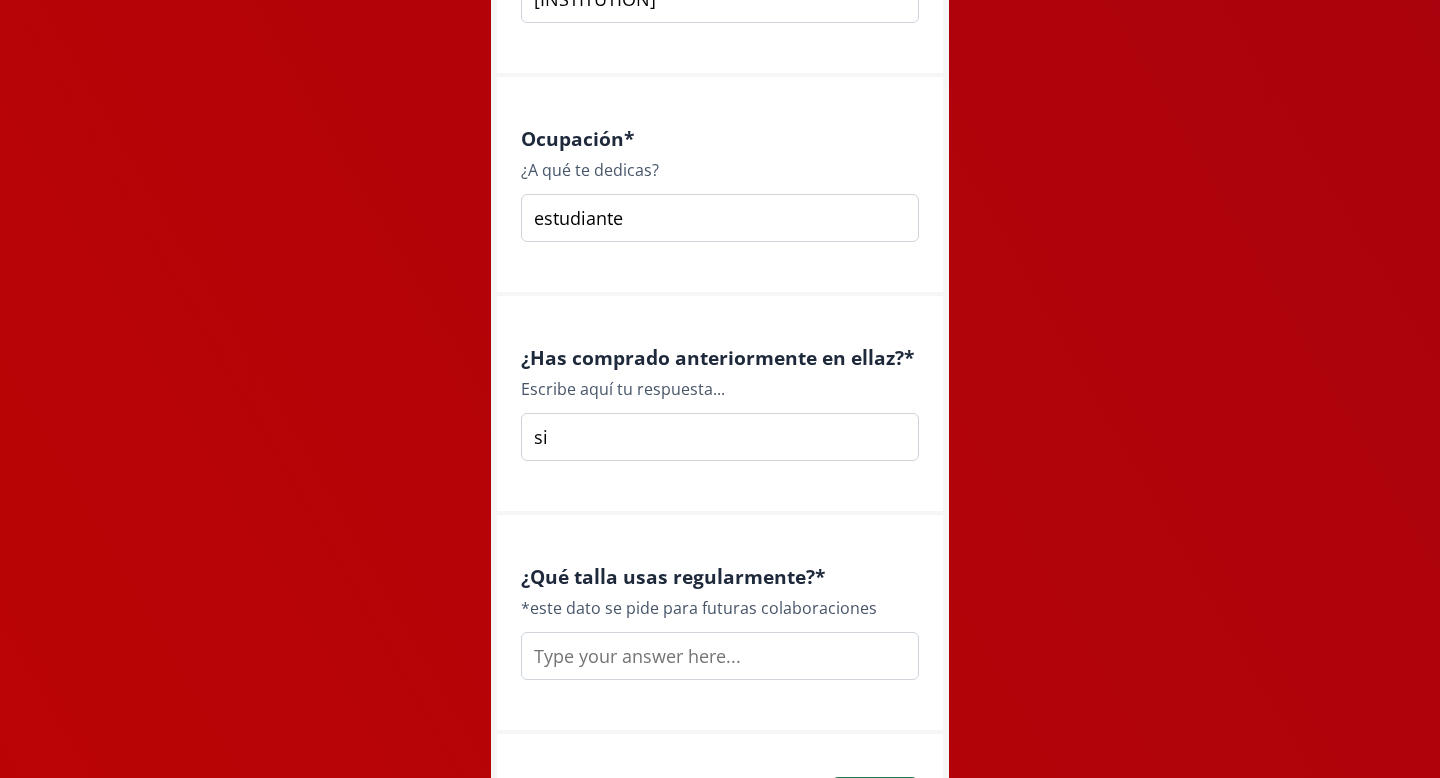 scroll, scrollTop: 2825, scrollLeft: 0, axis: vertical 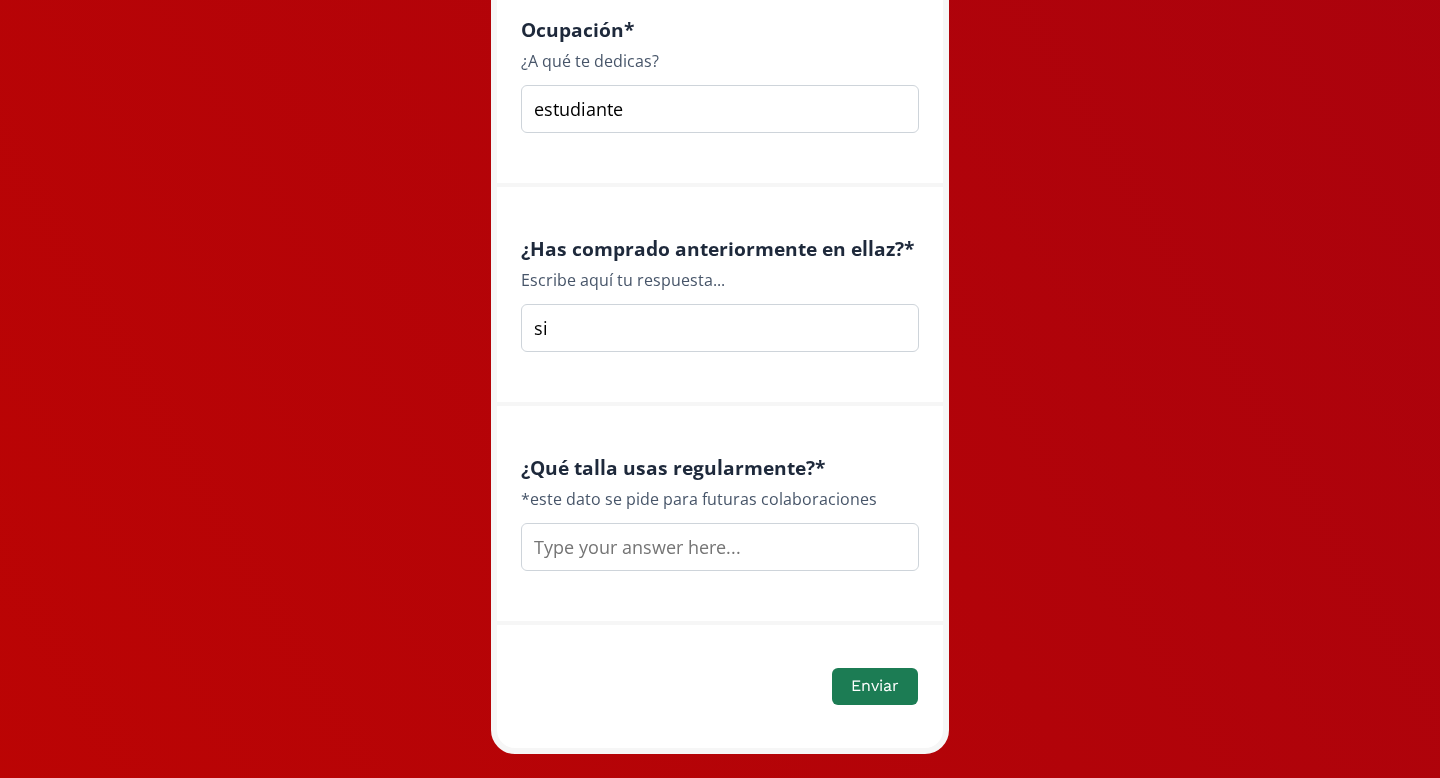 type on "si" 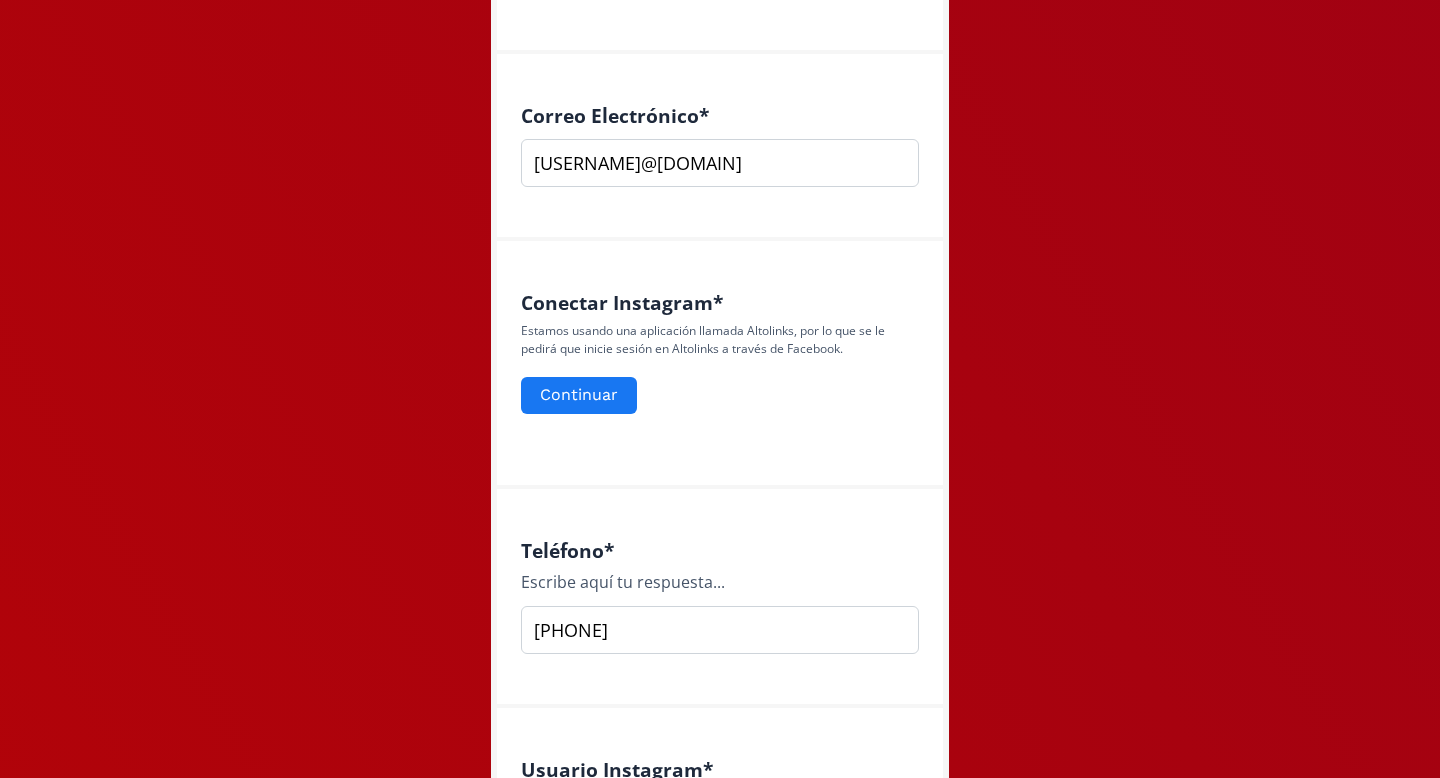 scroll, scrollTop: 723, scrollLeft: 0, axis: vertical 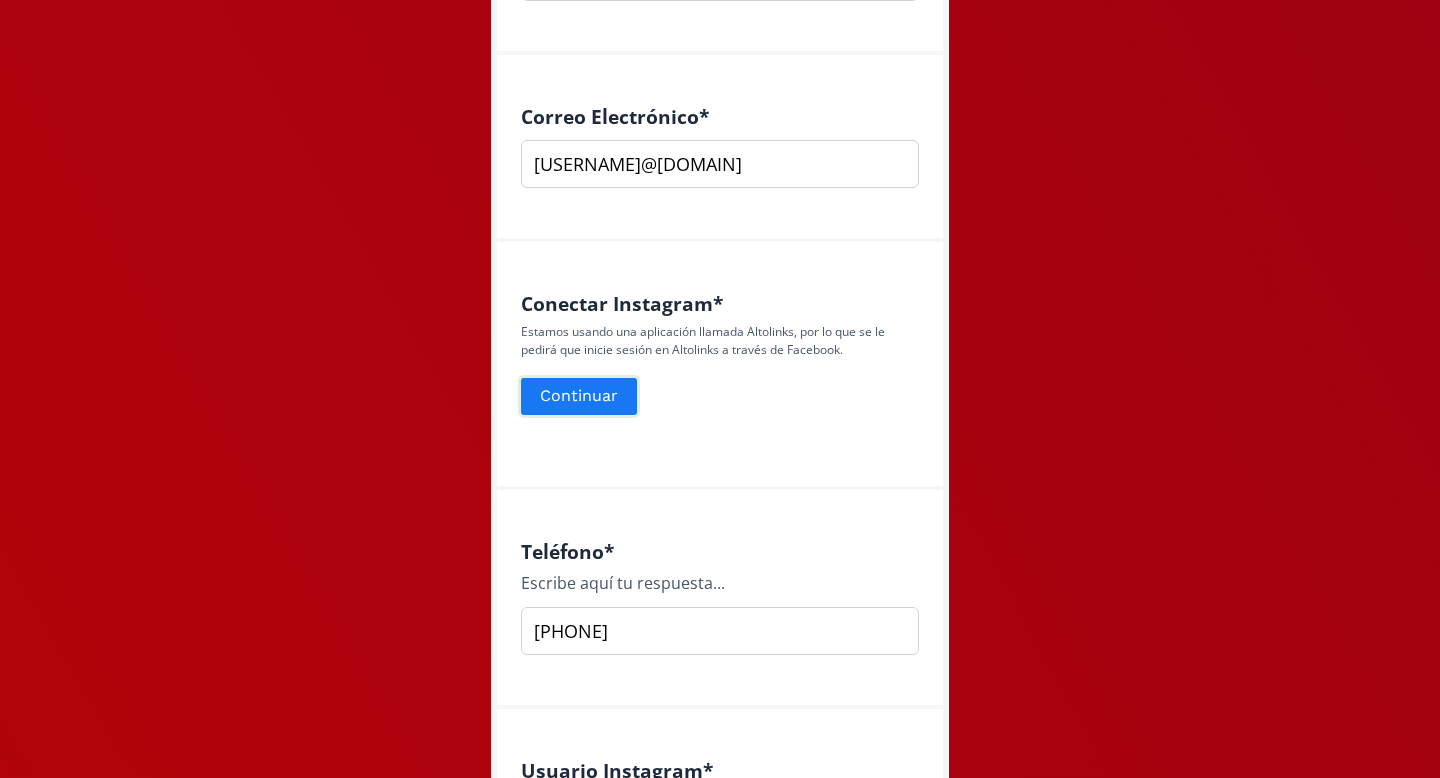 type on "xs-s" 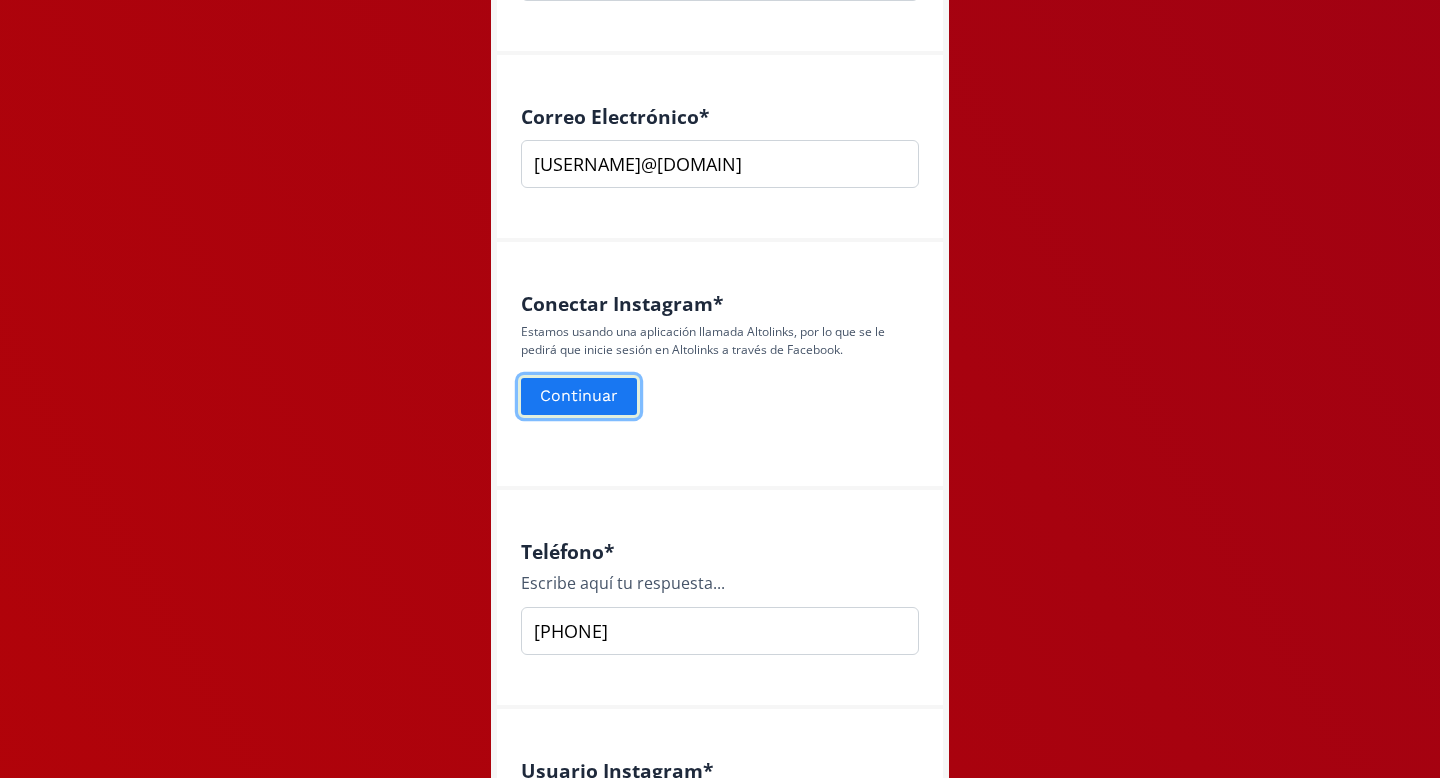 click on "Continuar" at bounding box center (579, 396) 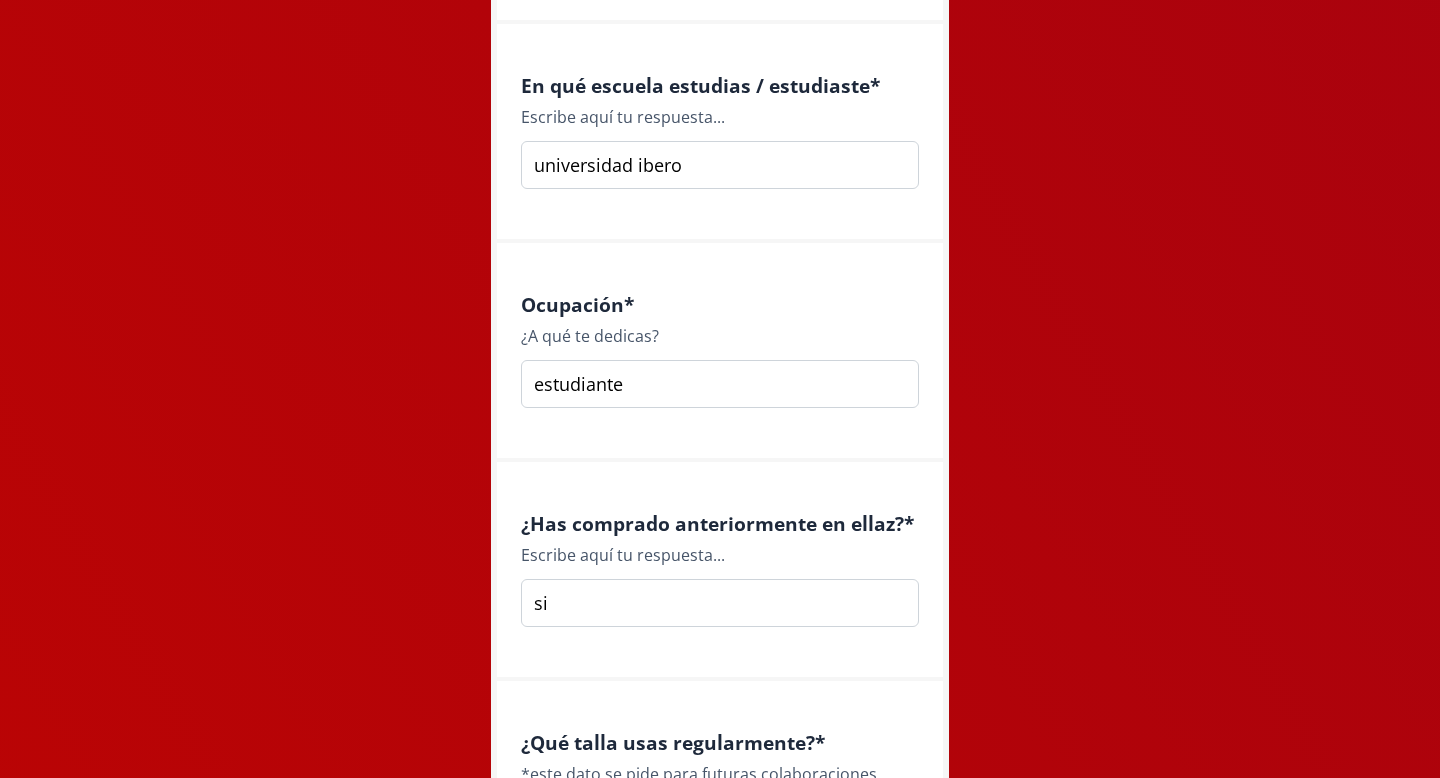 scroll, scrollTop: 2907, scrollLeft: 0, axis: vertical 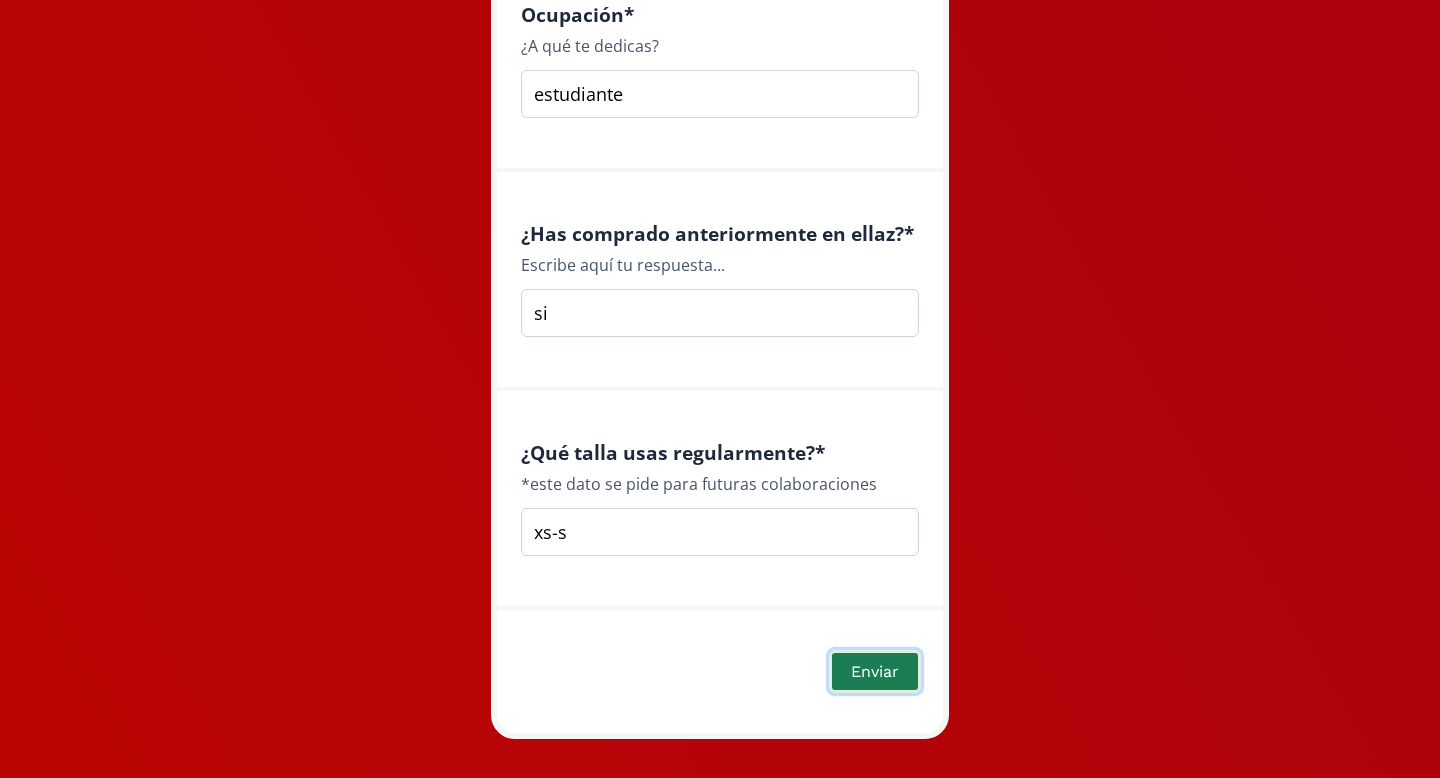 click on "Enviar" at bounding box center [875, 671] 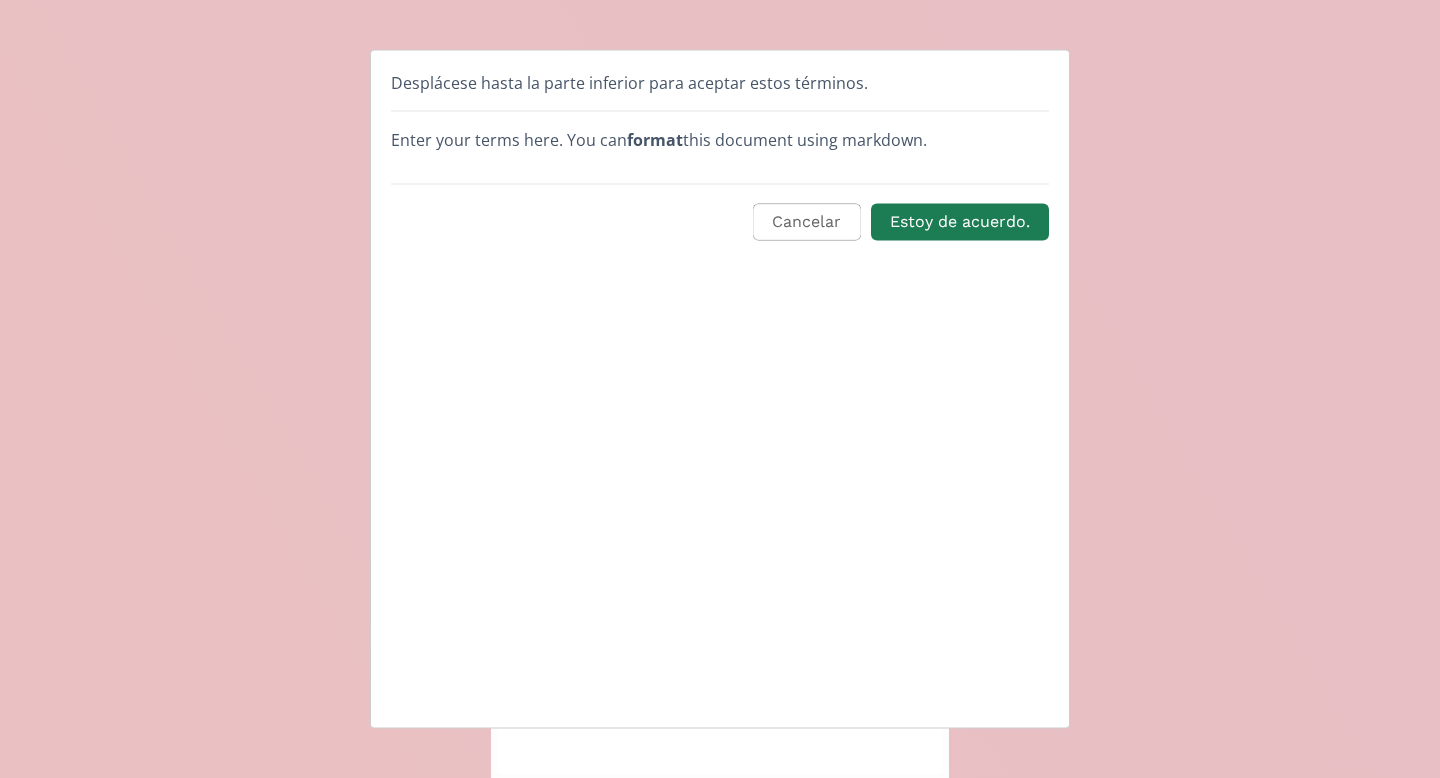 scroll, scrollTop: 0, scrollLeft: 0, axis: both 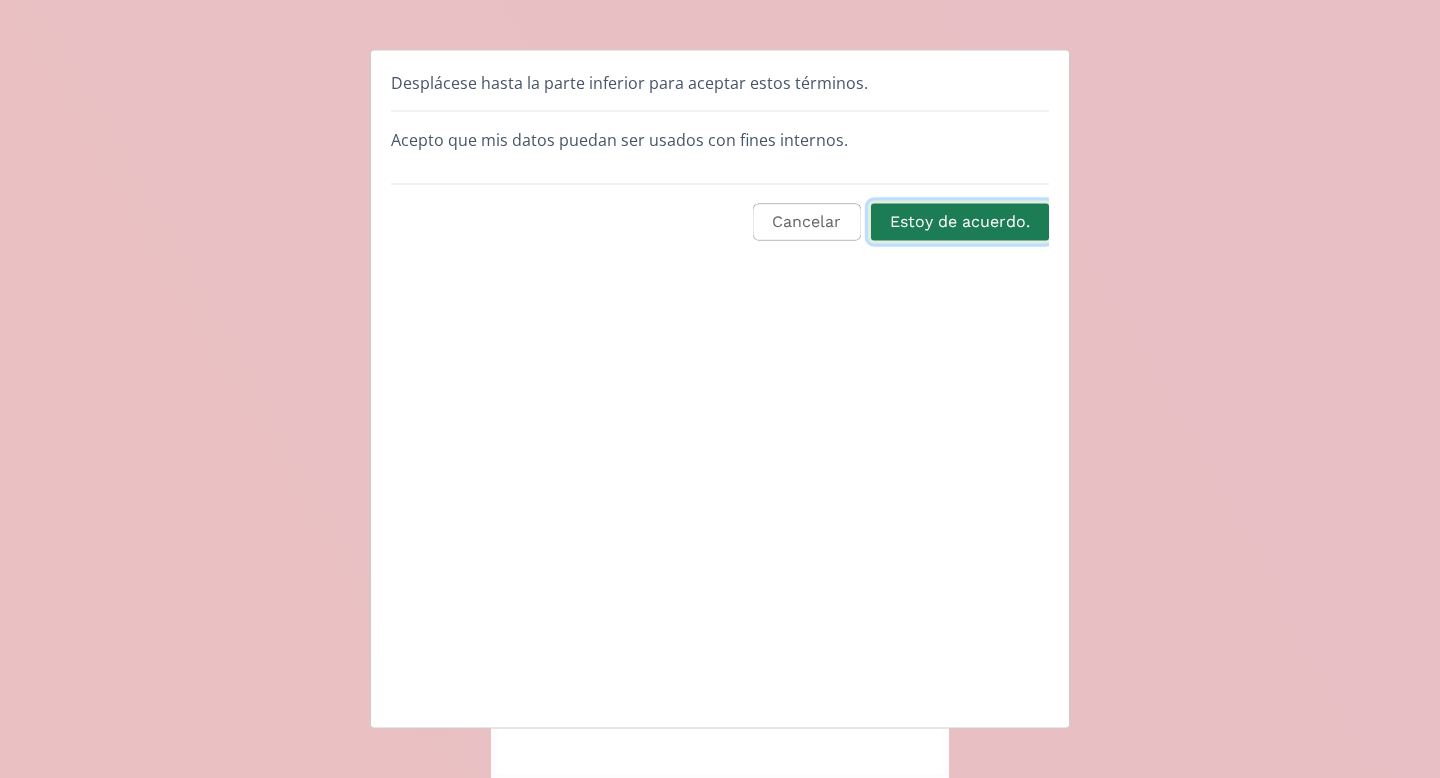 click on "Estoy de acuerdo." at bounding box center (960, 222) 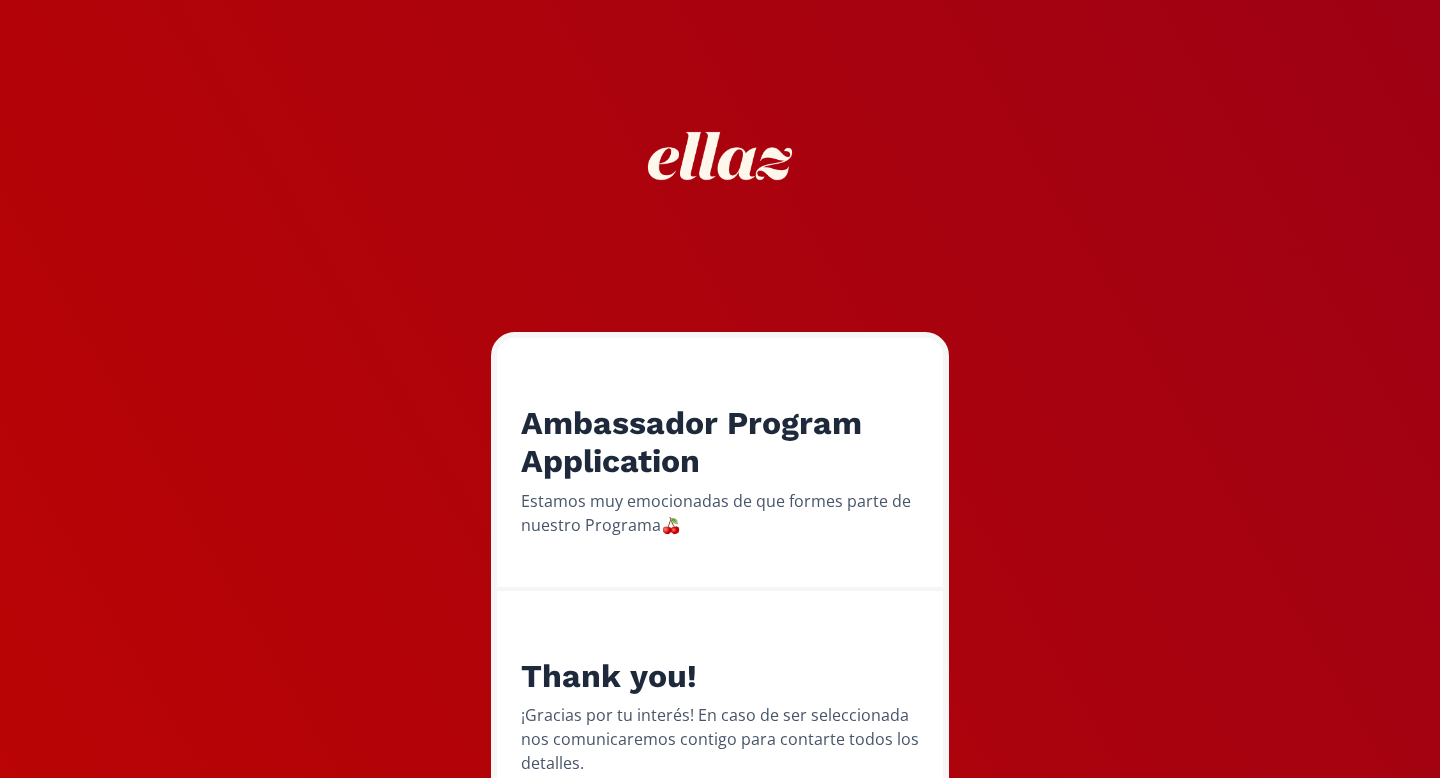 scroll, scrollTop: 155, scrollLeft: 0, axis: vertical 